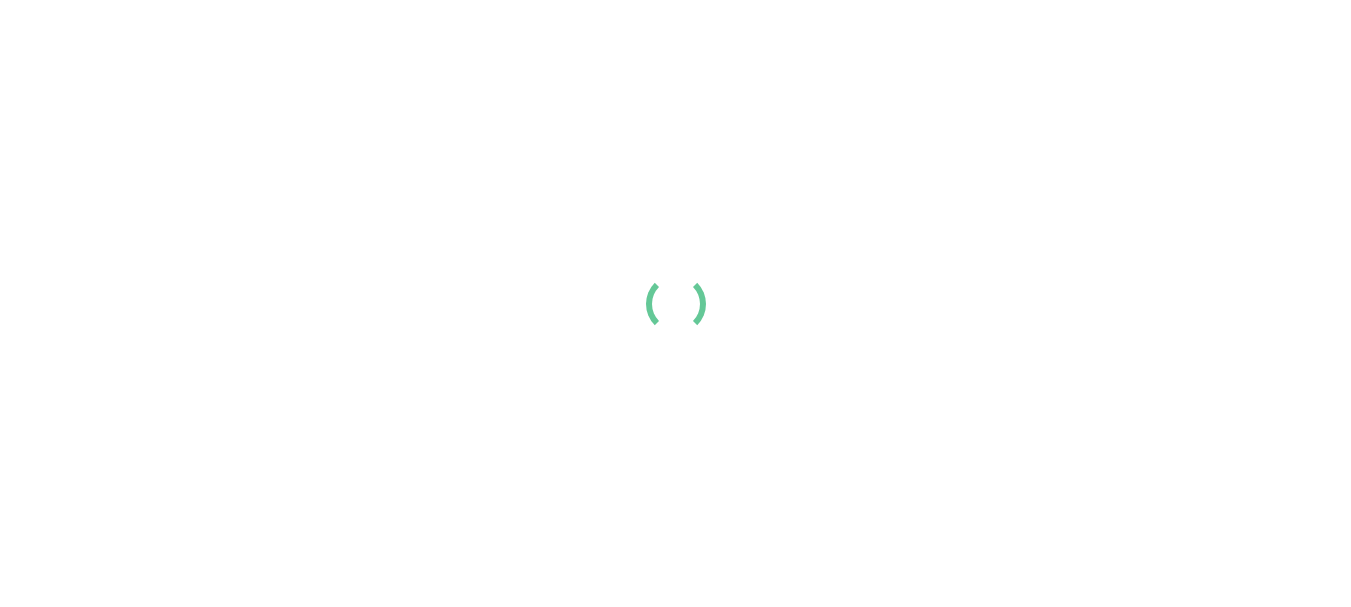 scroll, scrollTop: 0, scrollLeft: 0, axis: both 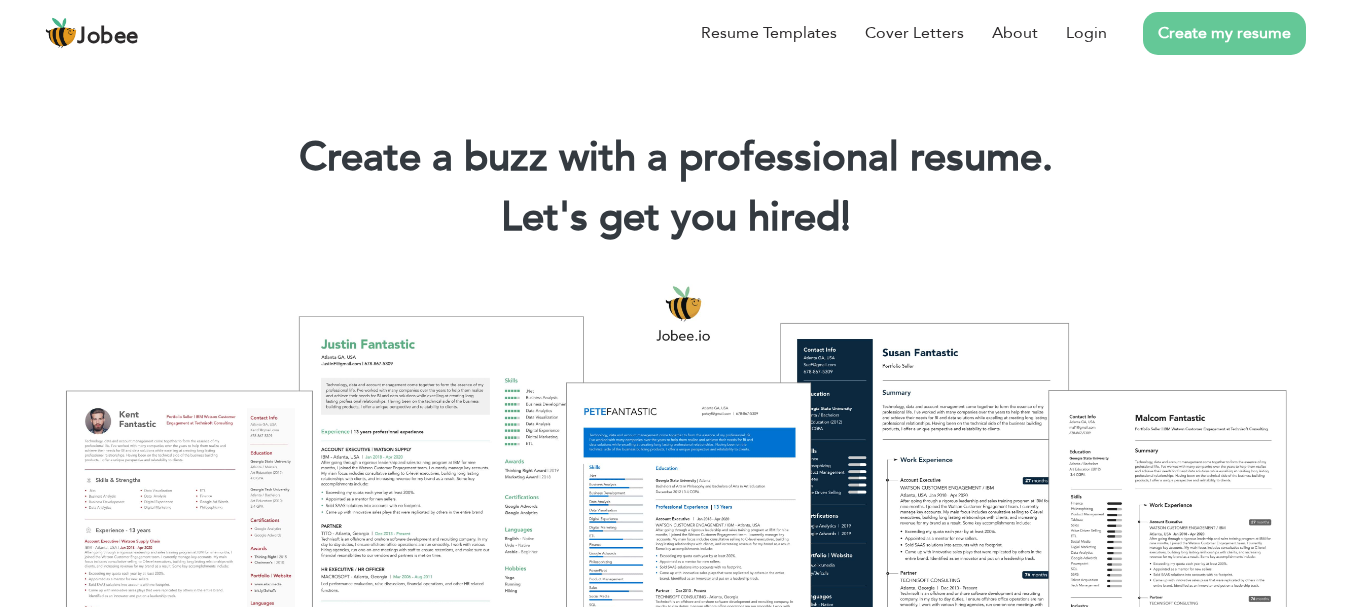click on "Create my resume" at bounding box center [1206, 33] 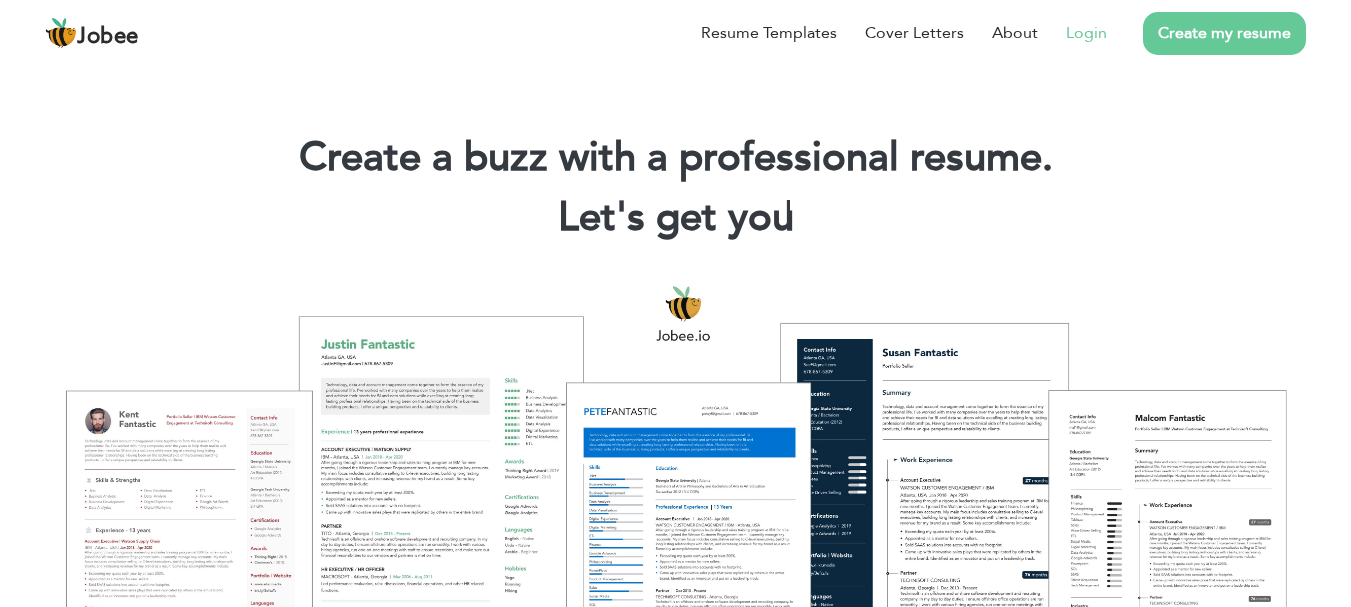 click on "Login" at bounding box center (1086, 33) 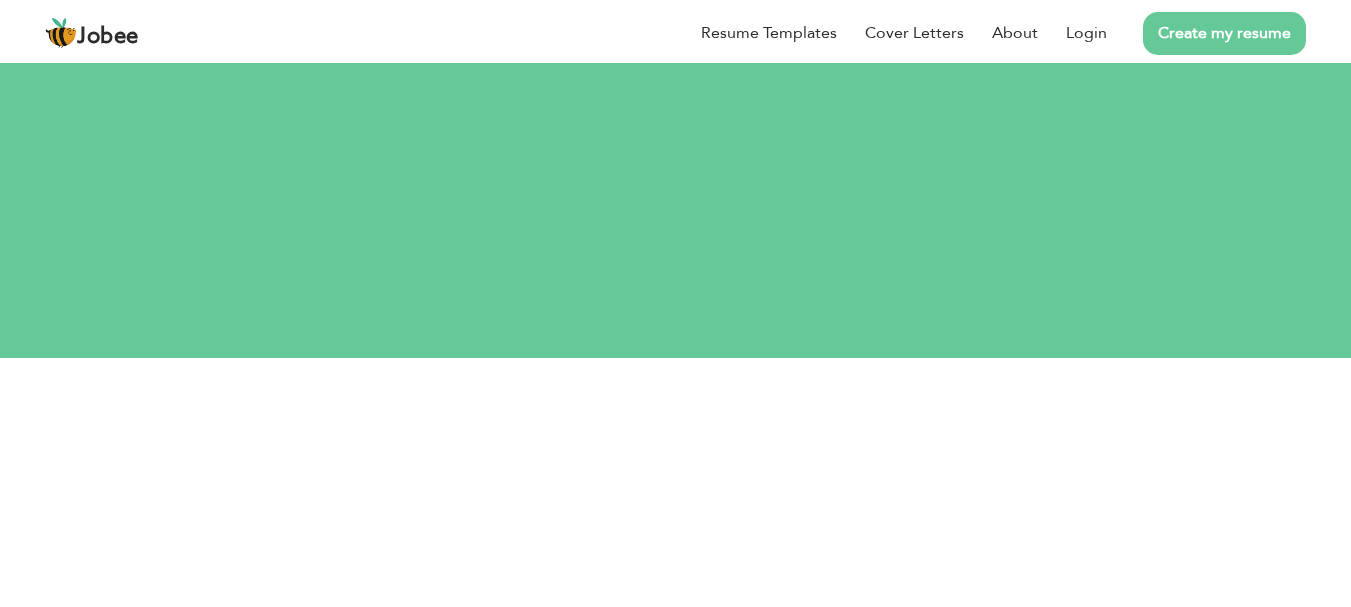 scroll, scrollTop: 0, scrollLeft: 0, axis: both 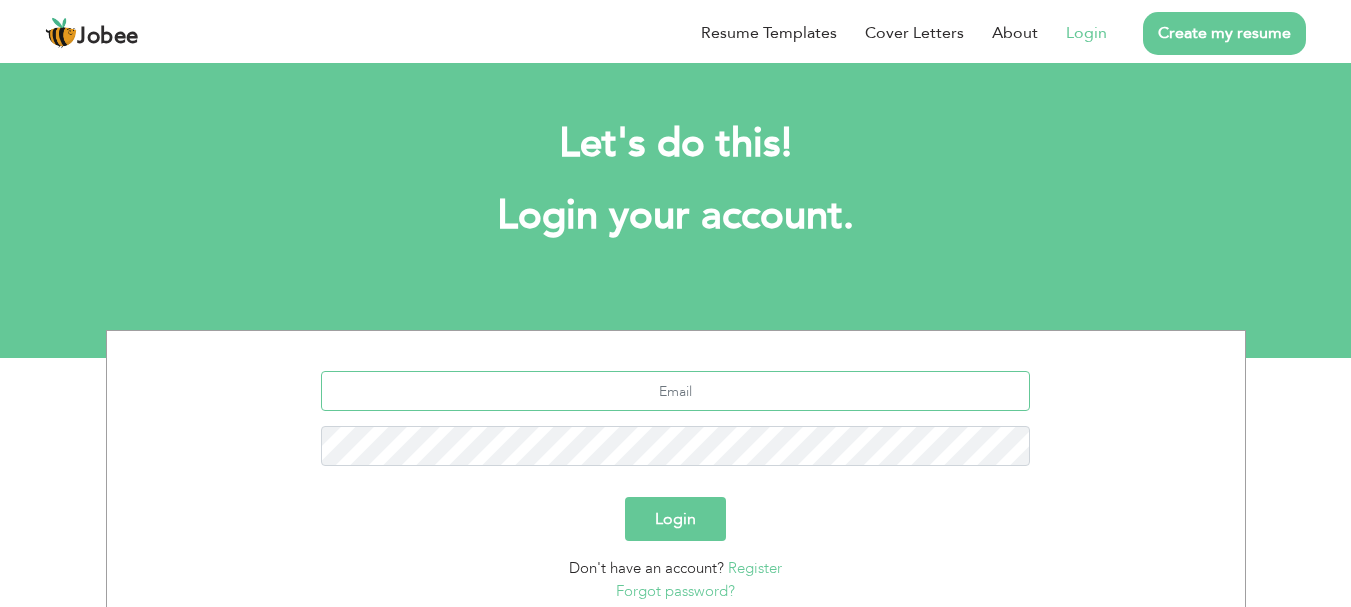 click at bounding box center [675, 391] 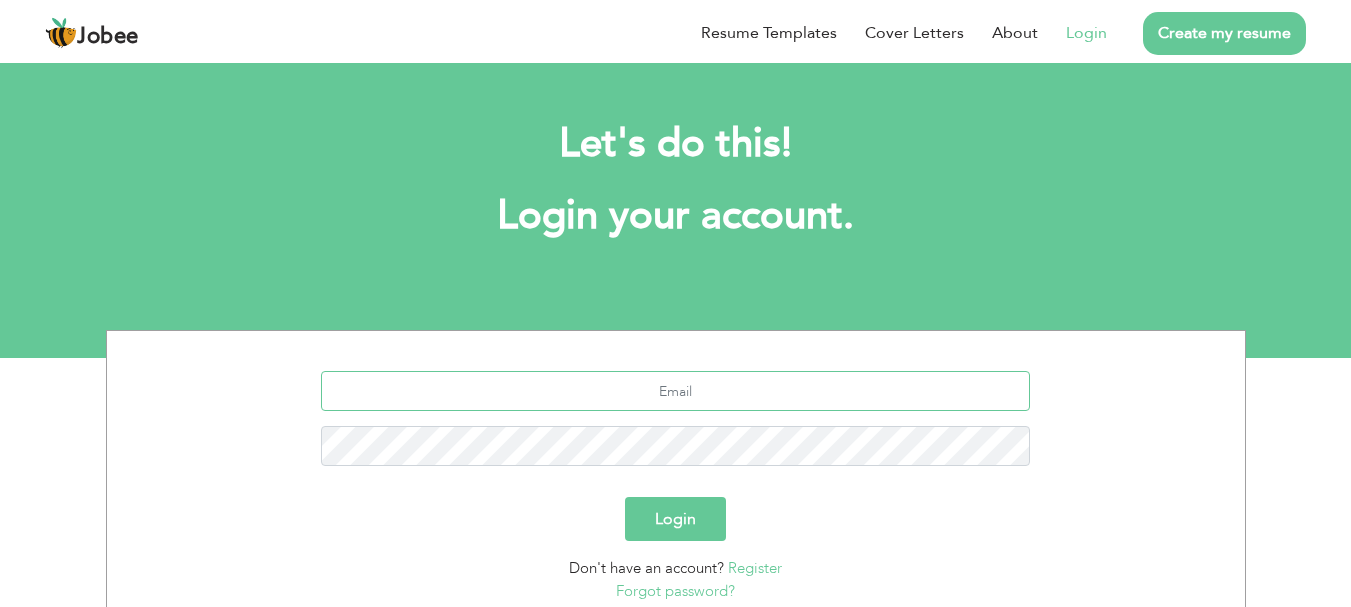 type on "[EMAIL_ADDRESS][DOMAIN_NAME]" 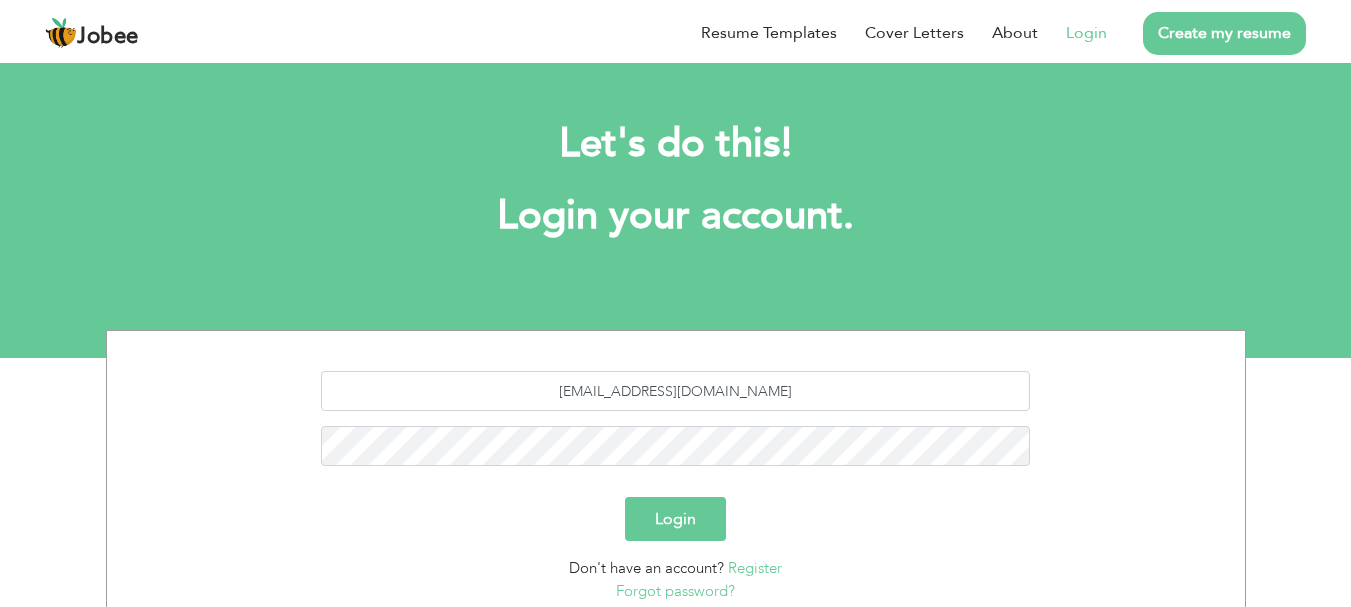 click on "Login" at bounding box center (675, 519) 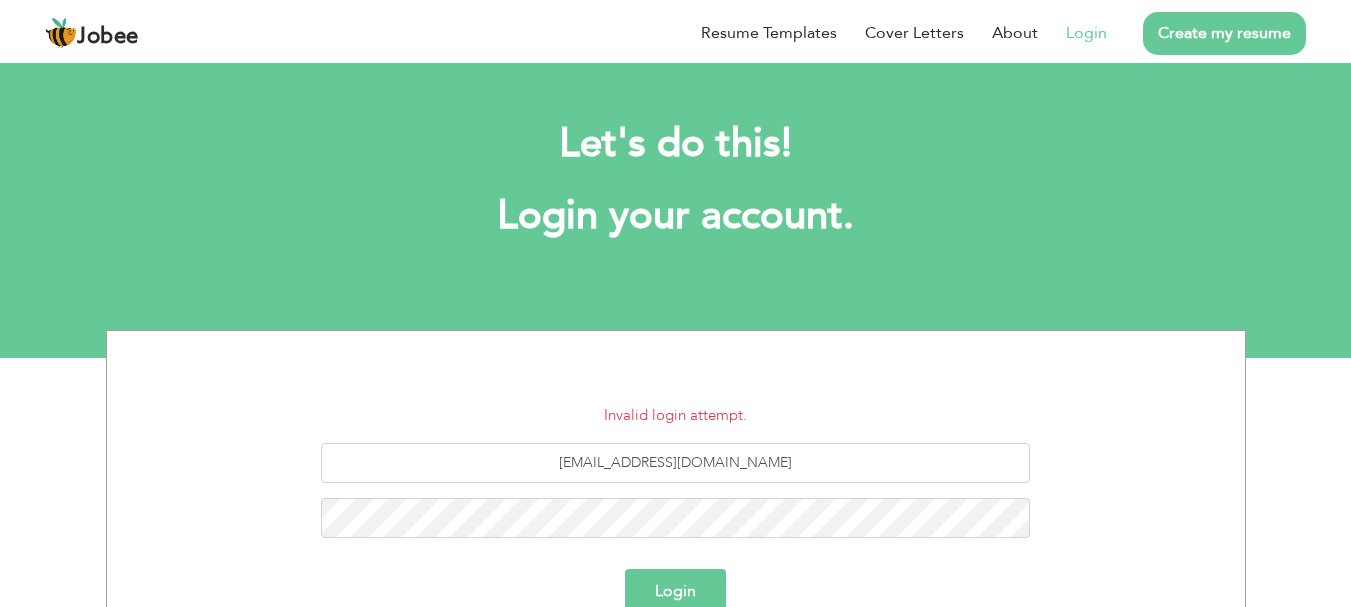 scroll, scrollTop: 0, scrollLeft: 0, axis: both 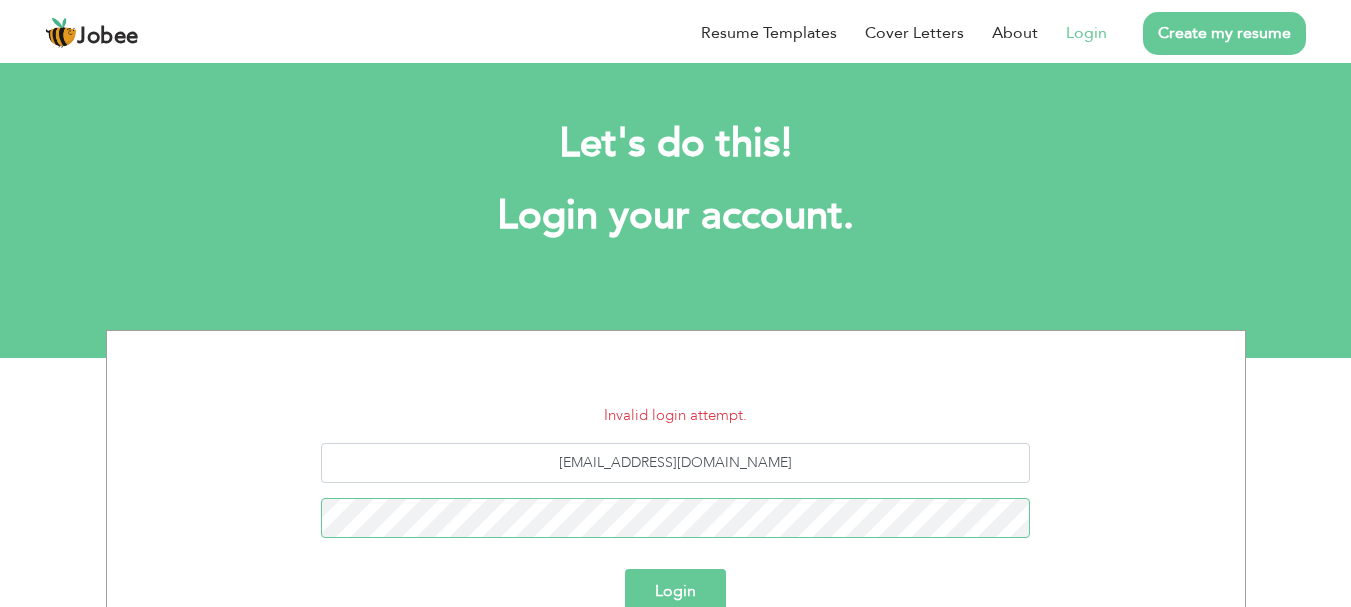click on "Login" at bounding box center (675, 591) 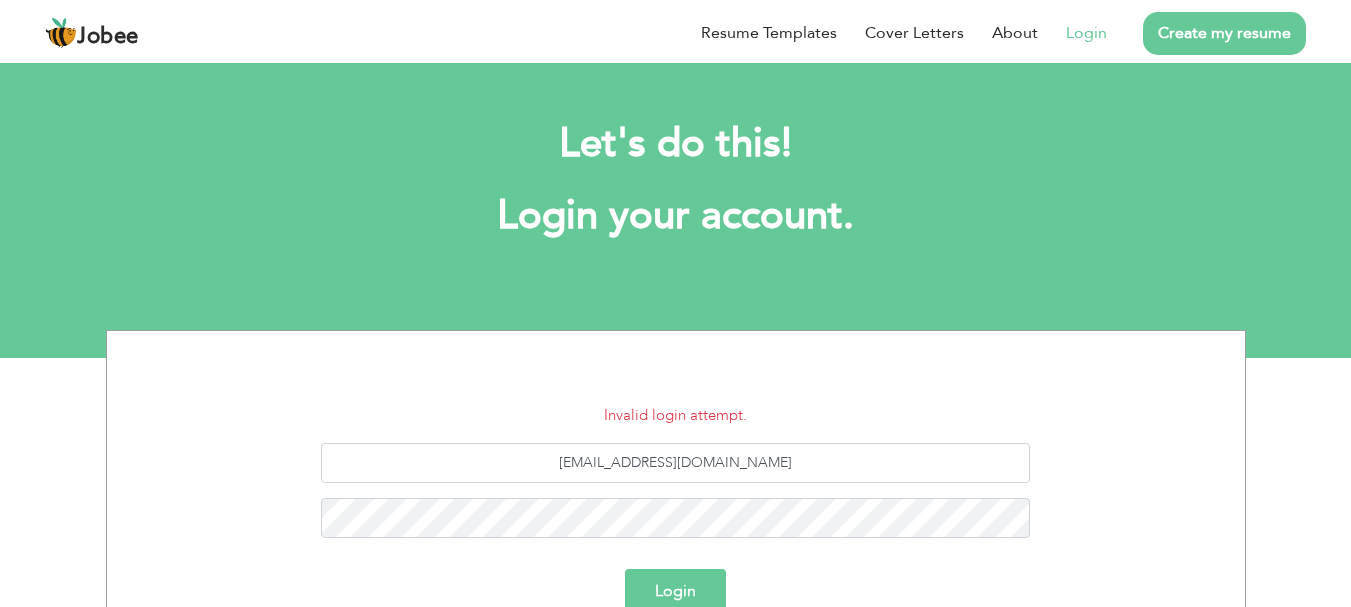 scroll, scrollTop: 0, scrollLeft: 0, axis: both 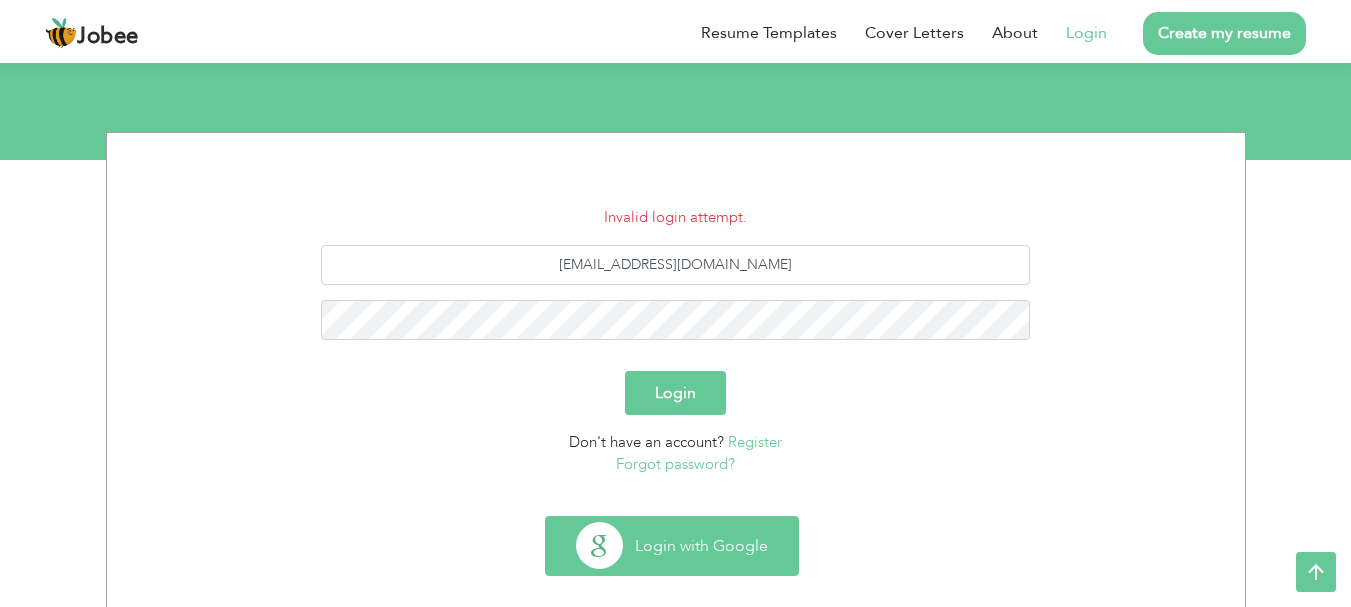 click on "Login with Google" at bounding box center [672, 546] 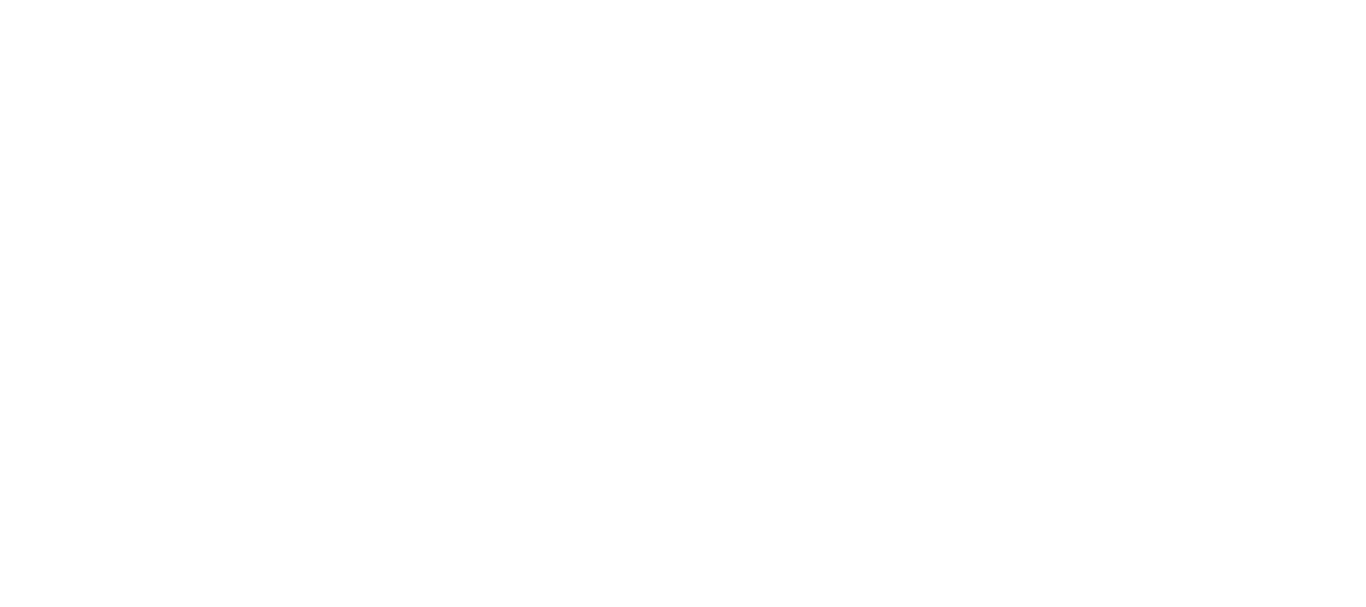 scroll, scrollTop: 0, scrollLeft: 0, axis: both 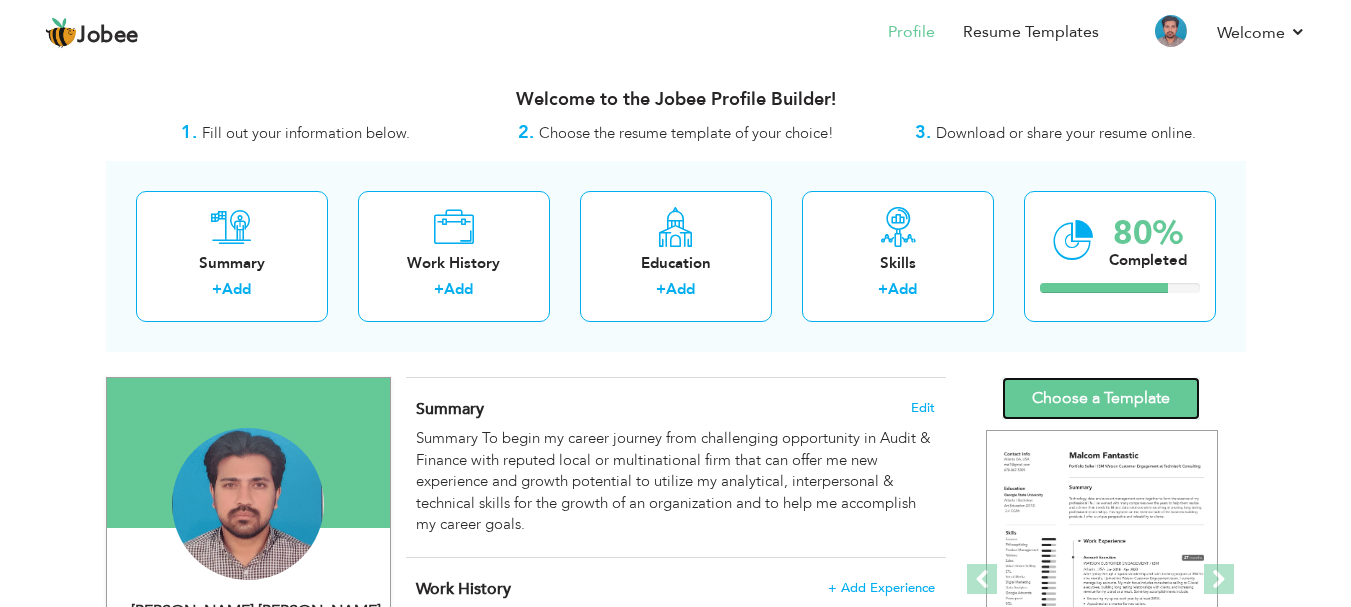 click on "Choose a Template" at bounding box center [1101, 398] 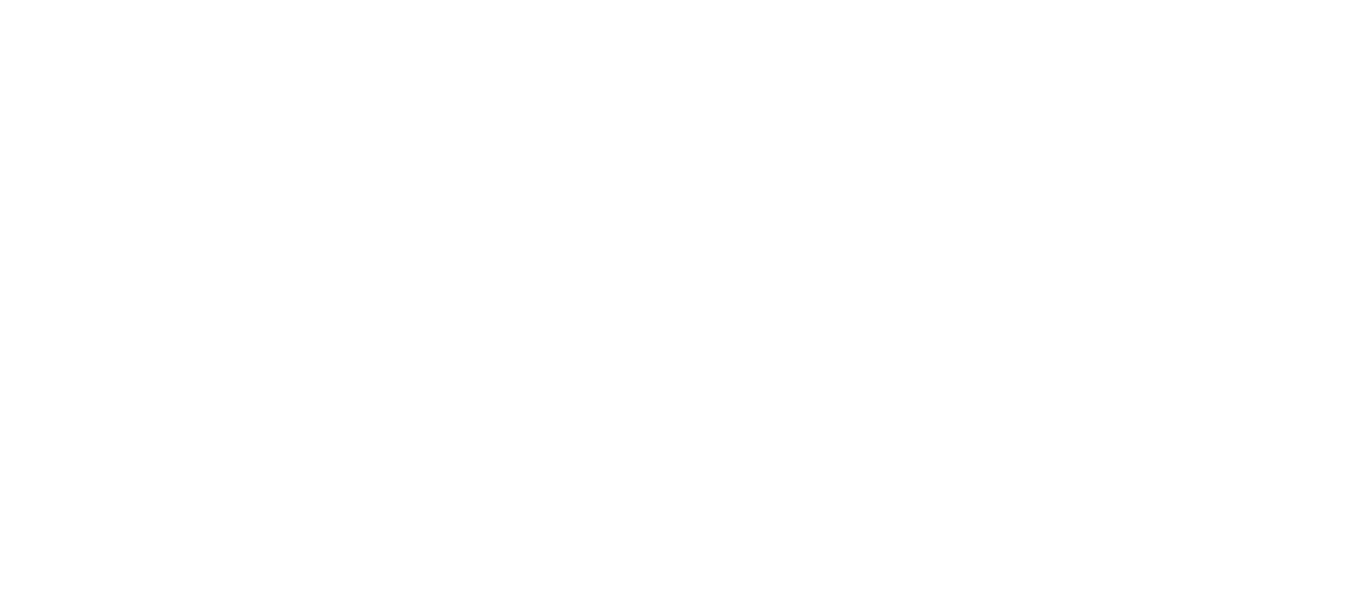 scroll, scrollTop: 0, scrollLeft: 0, axis: both 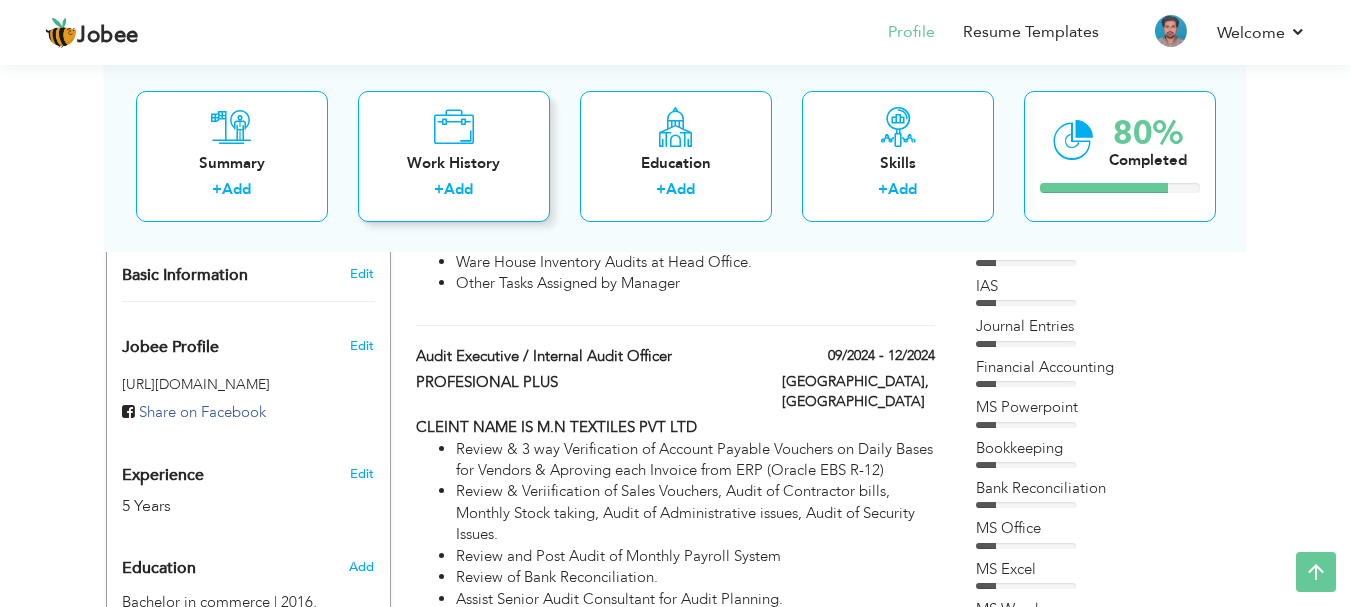 click on "Work History" at bounding box center (454, 162) 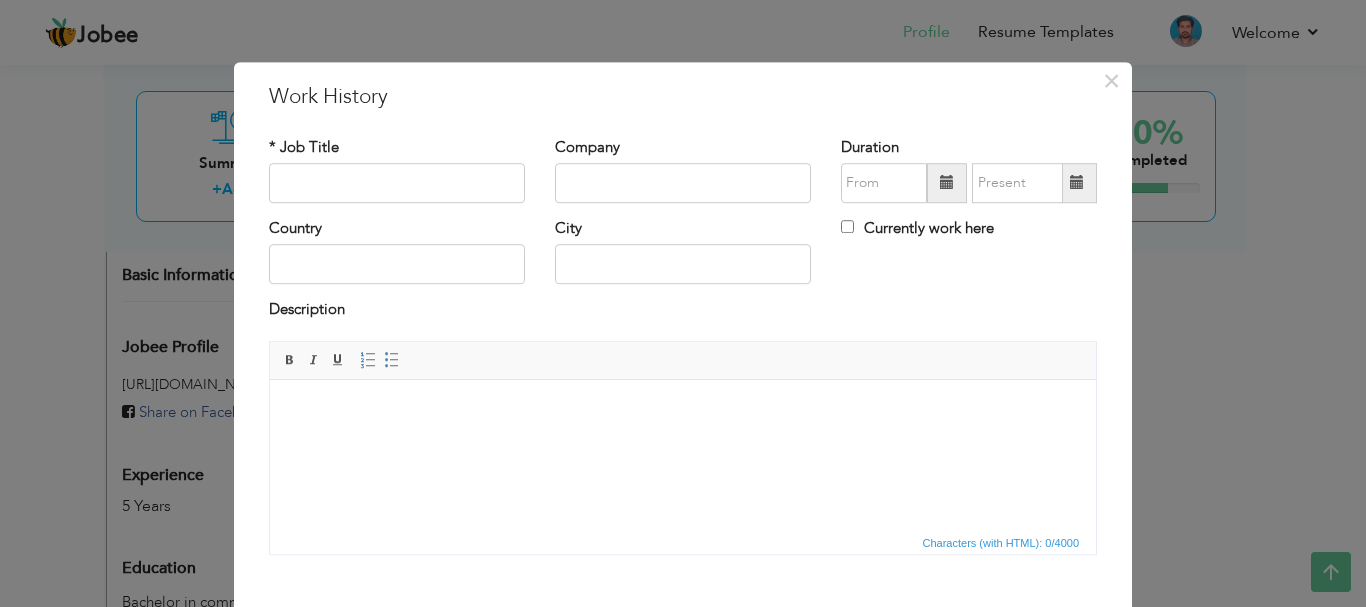 click at bounding box center (683, 409) 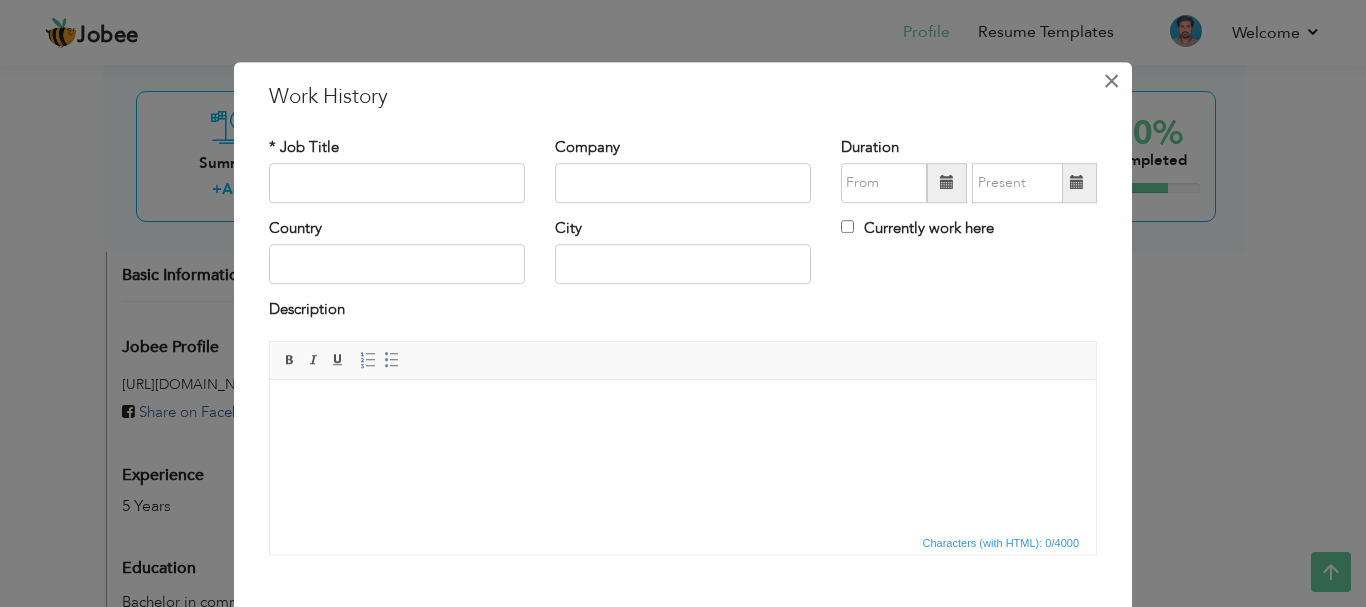 click on "×" at bounding box center [1111, 81] 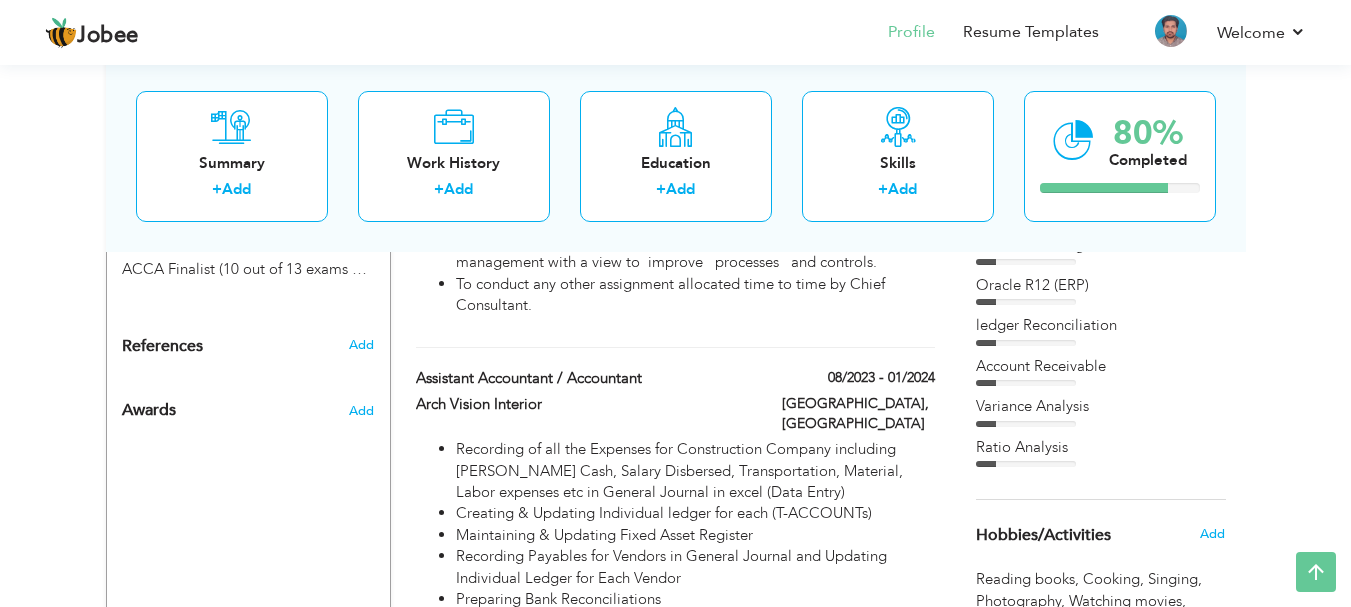 scroll, scrollTop: 1104, scrollLeft: 0, axis: vertical 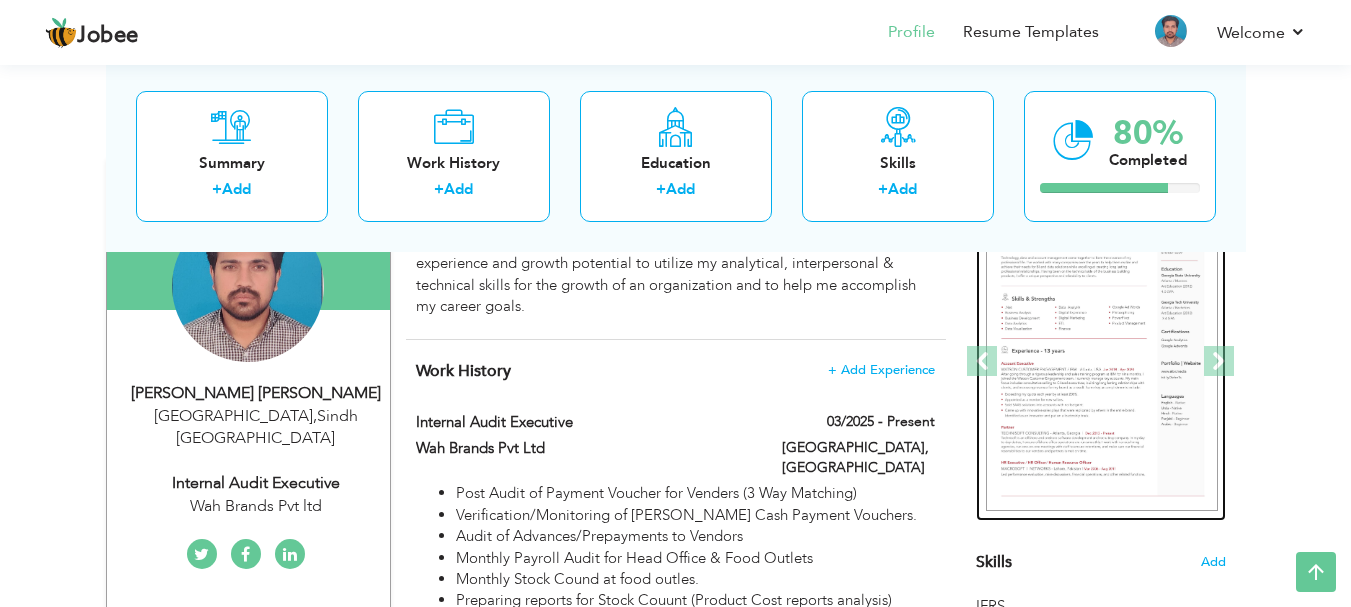click at bounding box center (1102, 362) 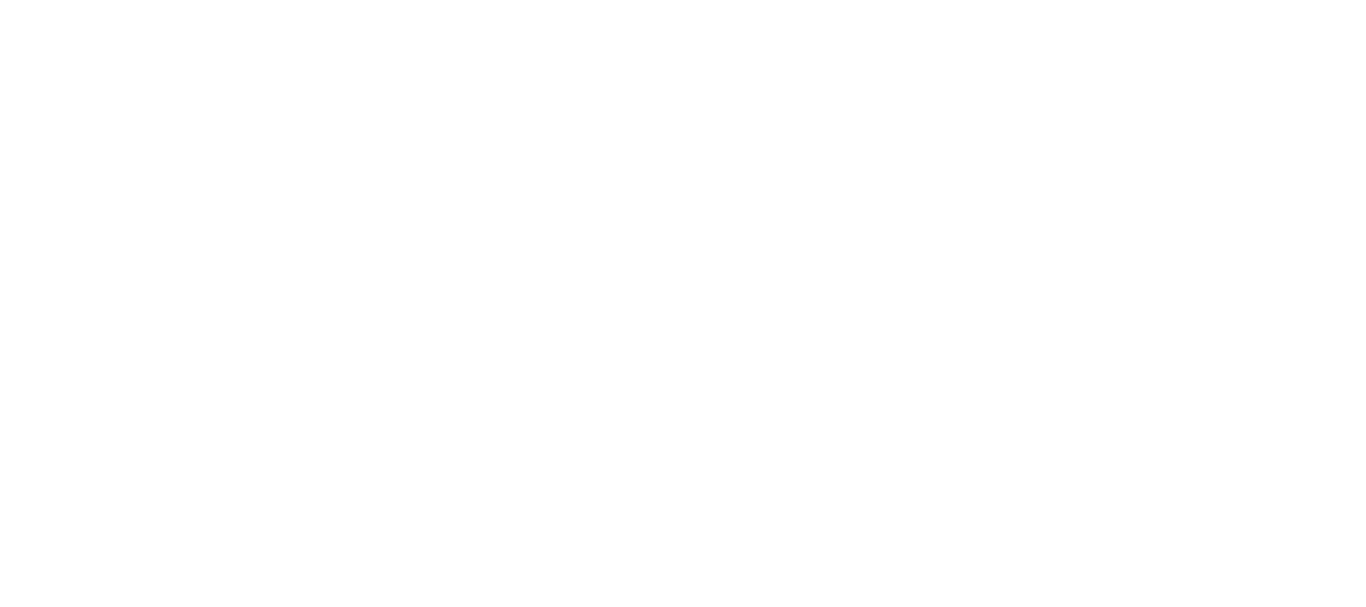 scroll, scrollTop: 0, scrollLeft: 0, axis: both 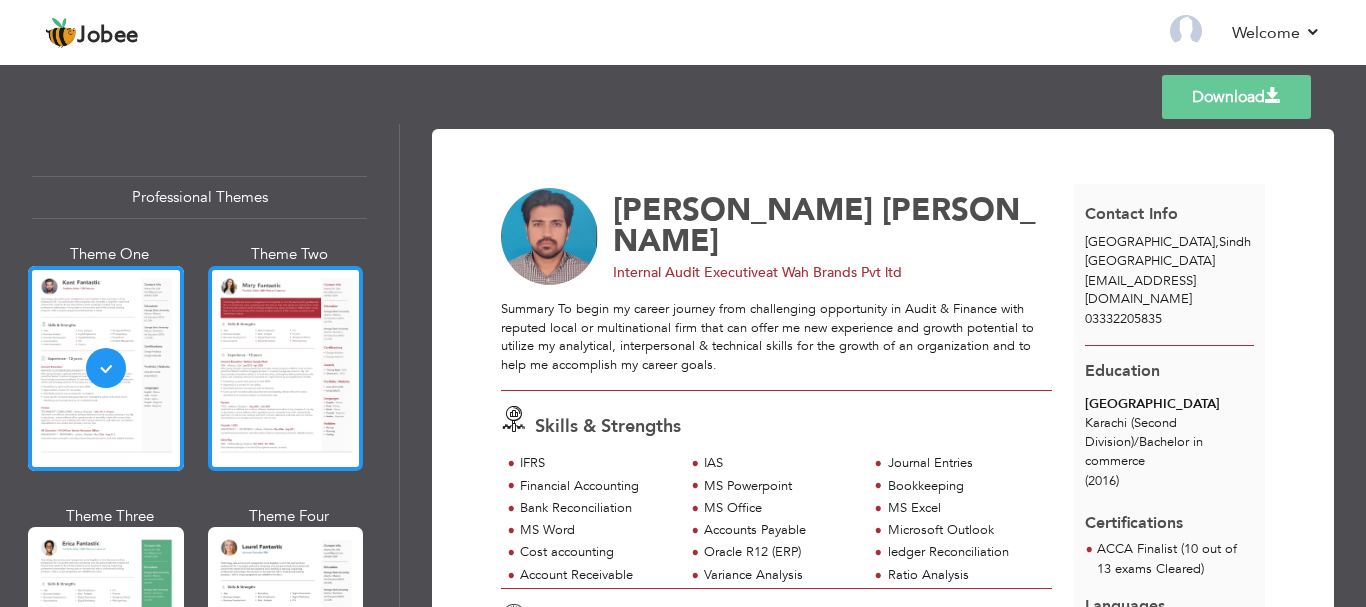 click at bounding box center (286, 368) 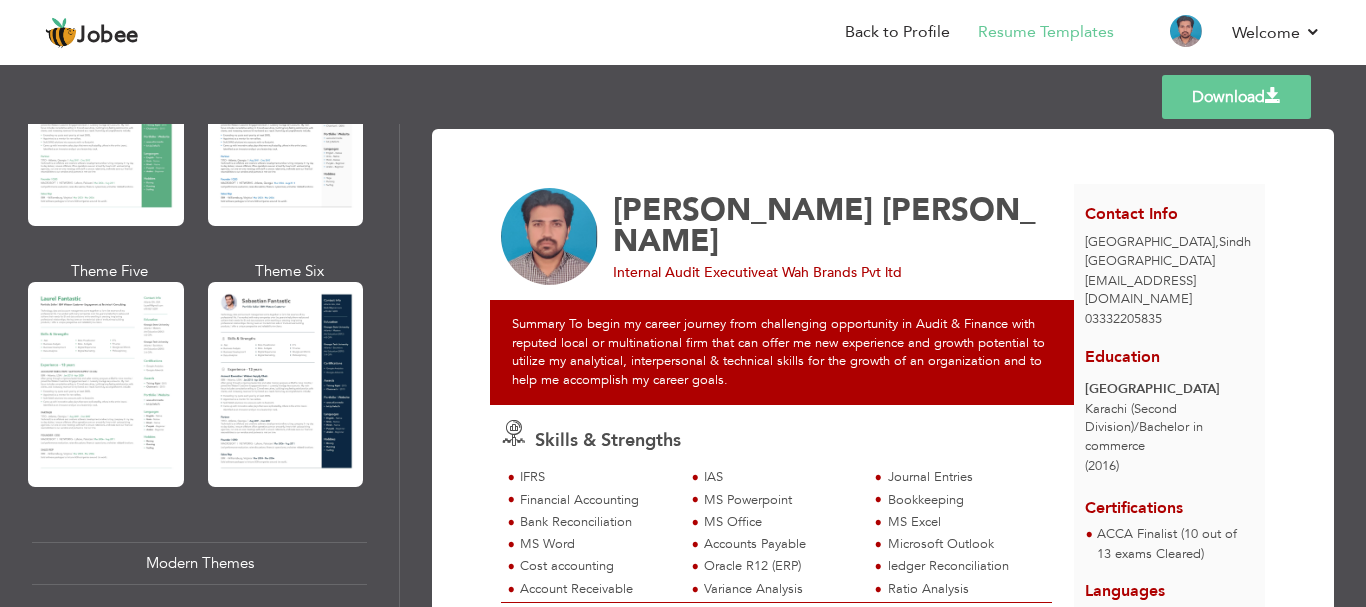 scroll, scrollTop: 574, scrollLeft: 0, axis: vertical 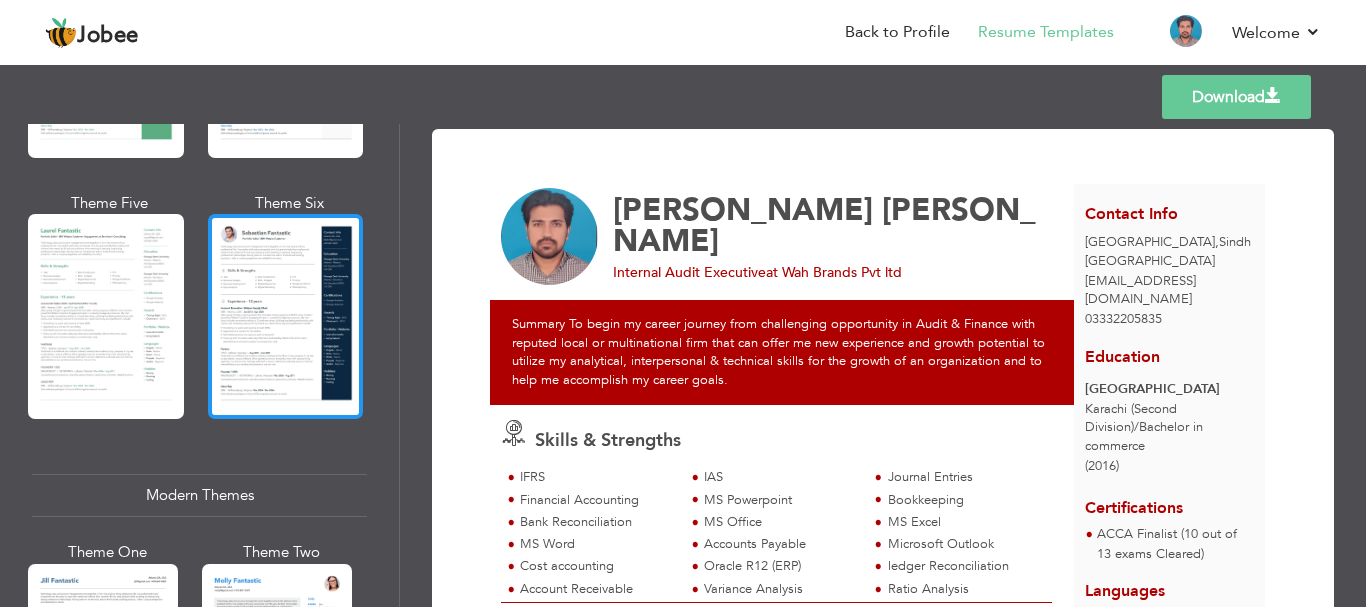 click at bounding box center [286, 316] 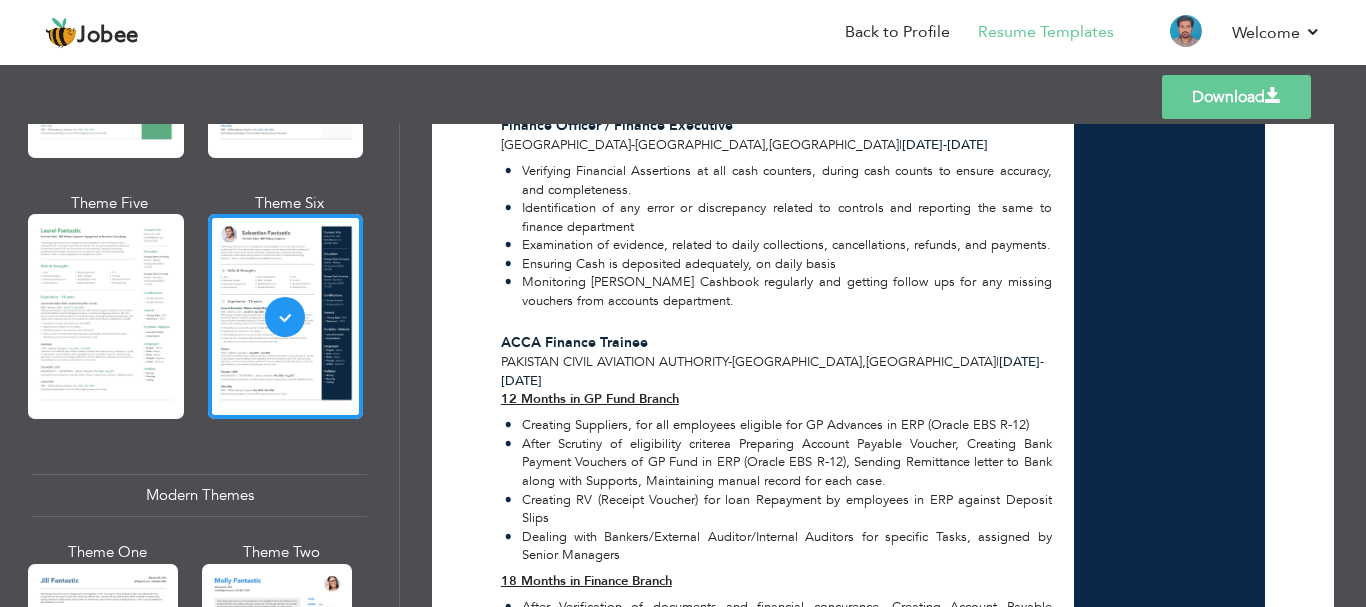 scroll, scrollTop: 1715, scrollLeft: 0, axis: vertical 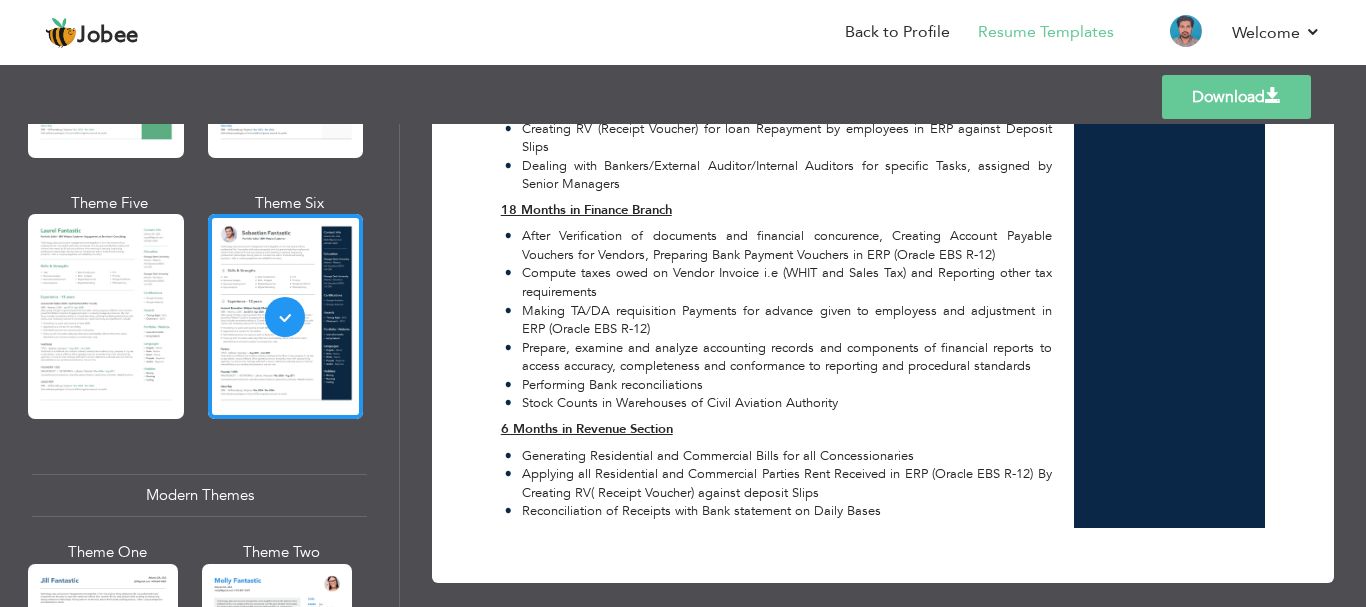 drag, startPoint x: 399, startPoint y: 231, endPoint x: 399, endPoint y: 324, distance: 93 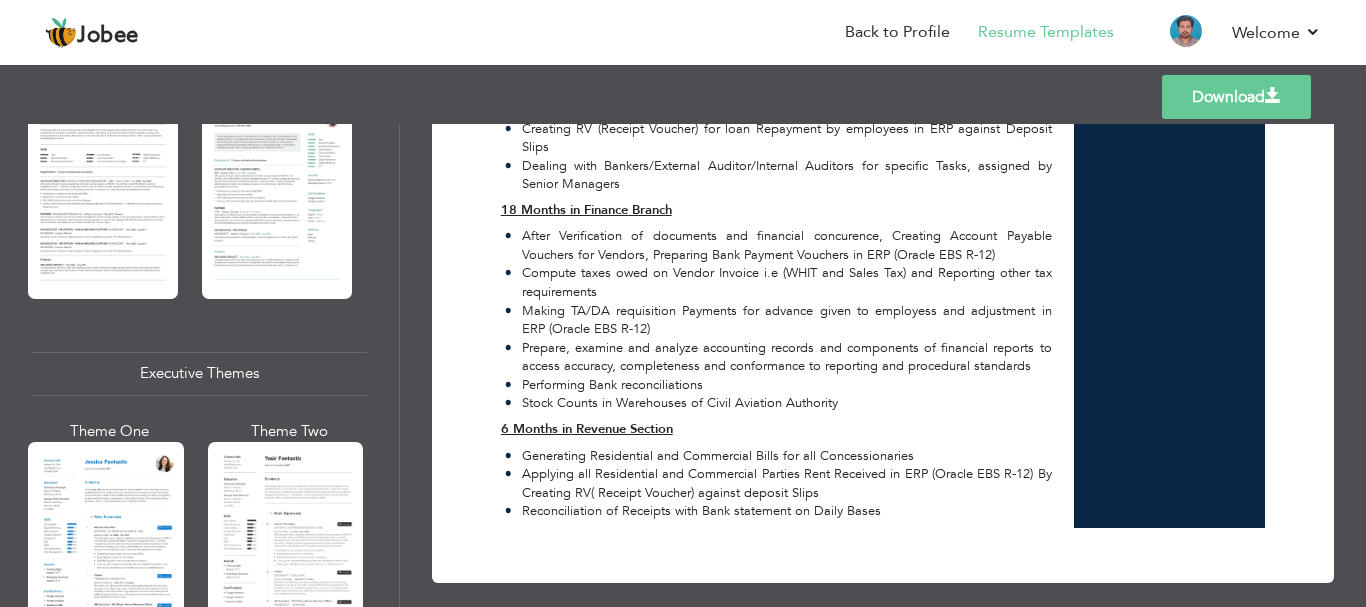 scroll, scrollTop: 1553, scrollLeft: 0, axis: vertical 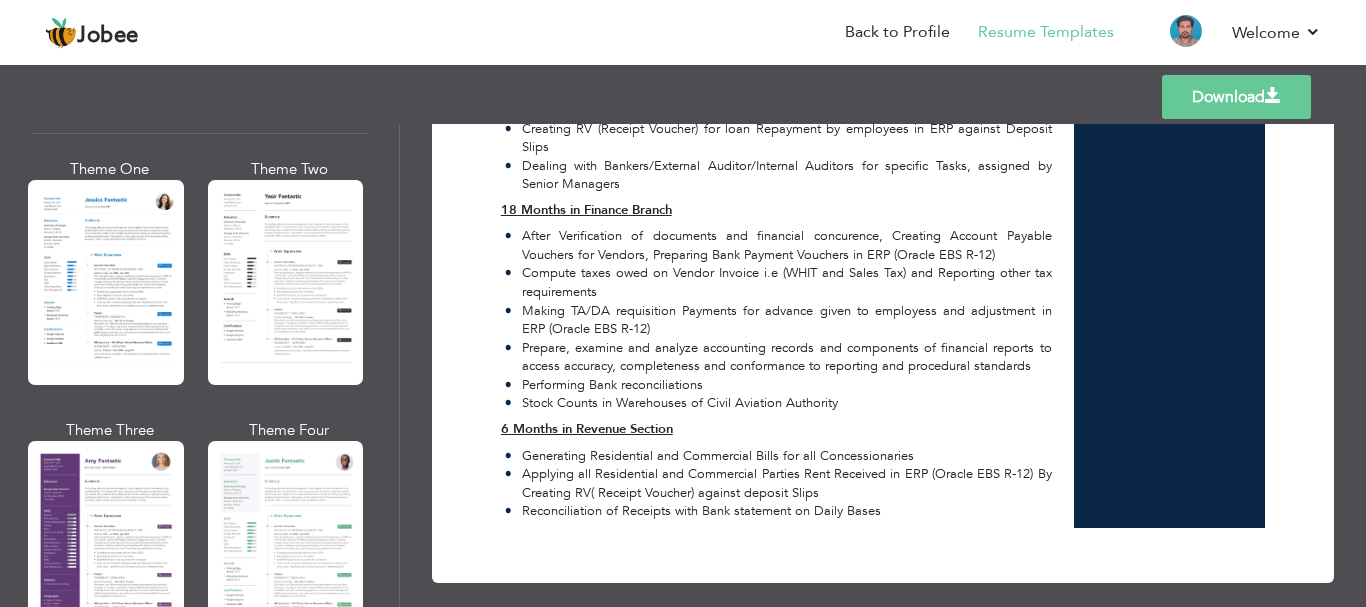 drag, startPoint x: 383, startPoint y: 319, endPoint x: 382, endPoint y: 330, distance: 11.045361 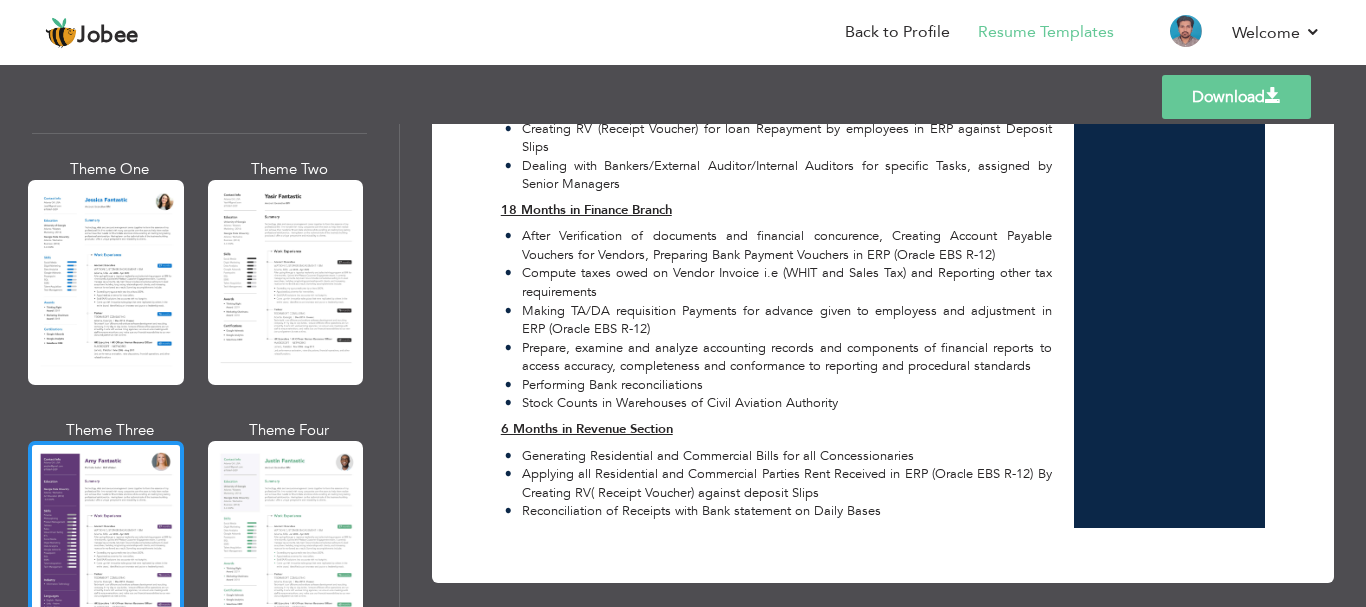 click at bounding box center [106, 543] 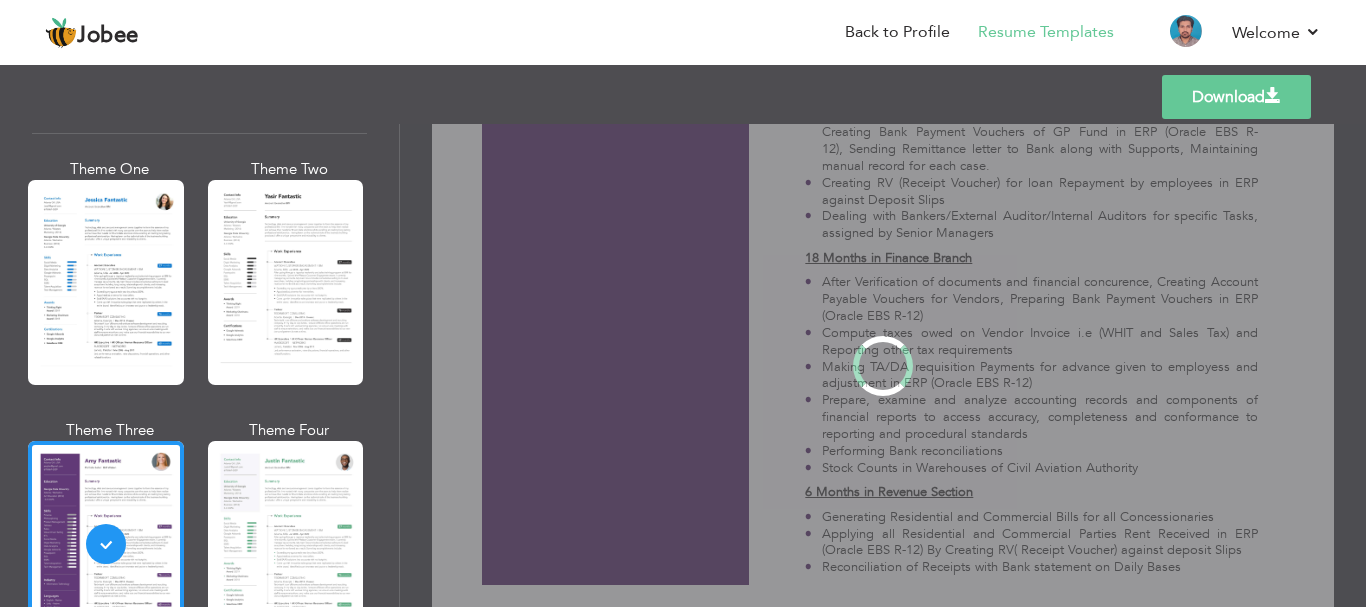 scroll, scrollTop: 0, scrollLeft: 0, axis: both 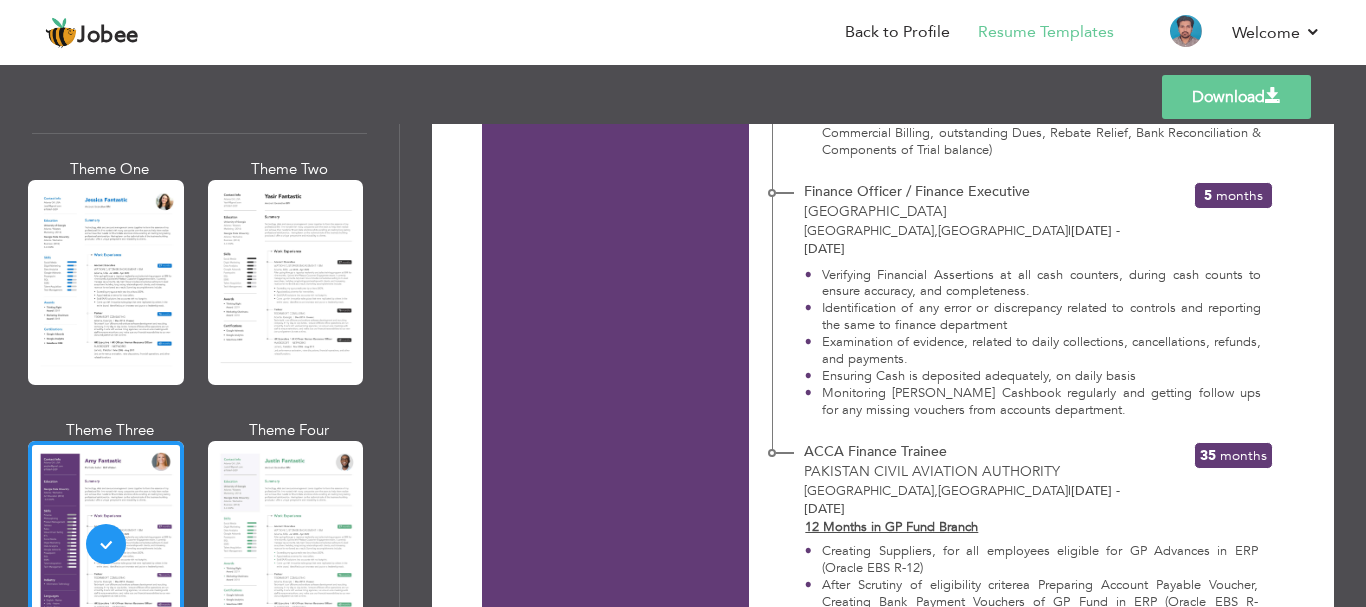 drag, startPoint x: 1357, startPoint y: 454, endPoint x: 1357, endPoint y: 426, distance: 28 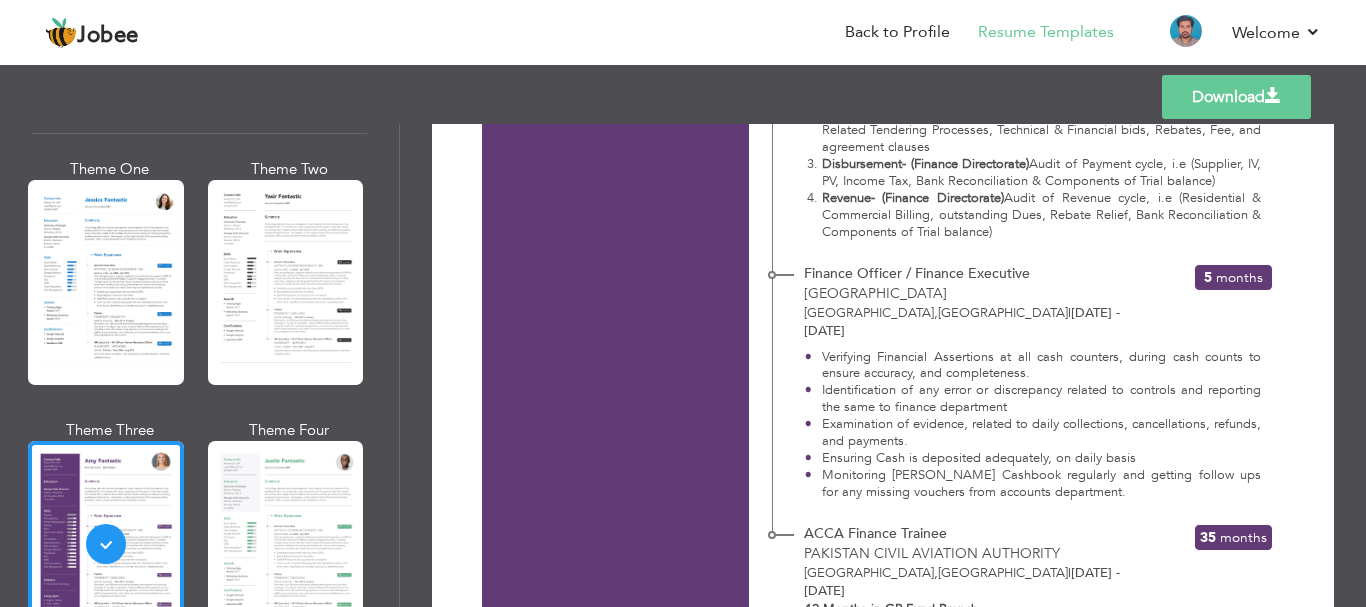 scroll, scrollTop: 1430, scrollLeft: 0, axis: vertical 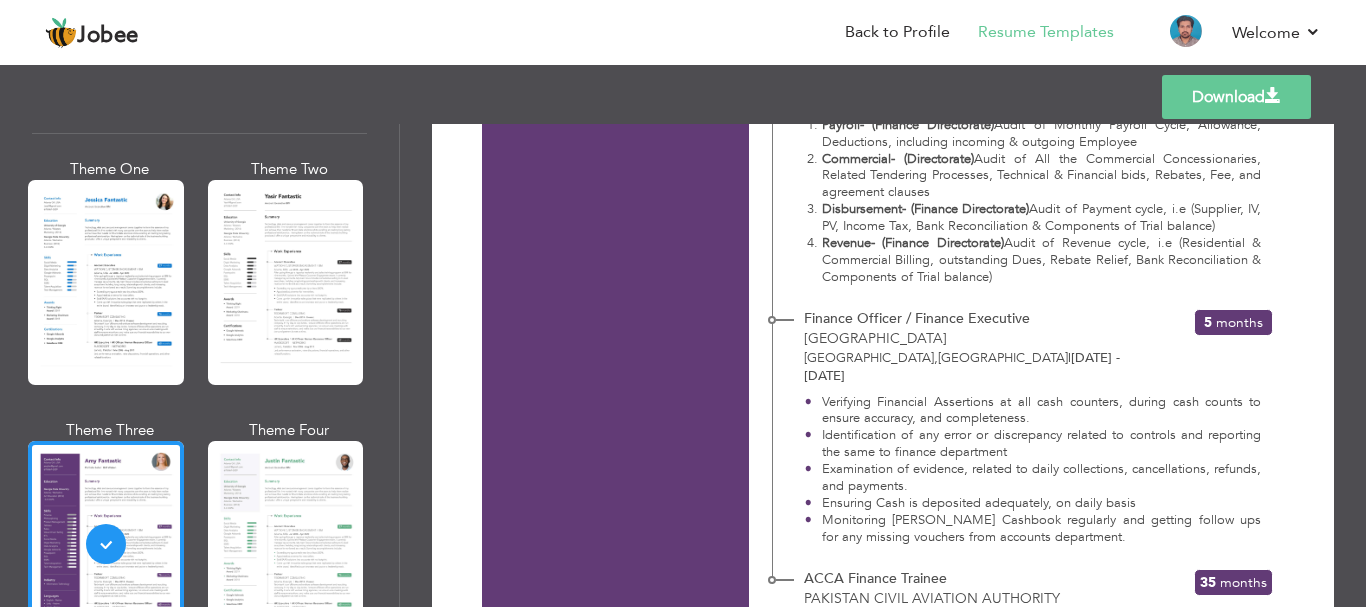 click on "Download
Contact Info
Karachi ,  Sindh  Pakistan
amjadalimirani.12@gmail.com
03332205835
Education
University of Karachi
Karachi (Second Division)
/
Bachelor in commerce
(2016) Skills IFRS" at bounding box center (883, 365) 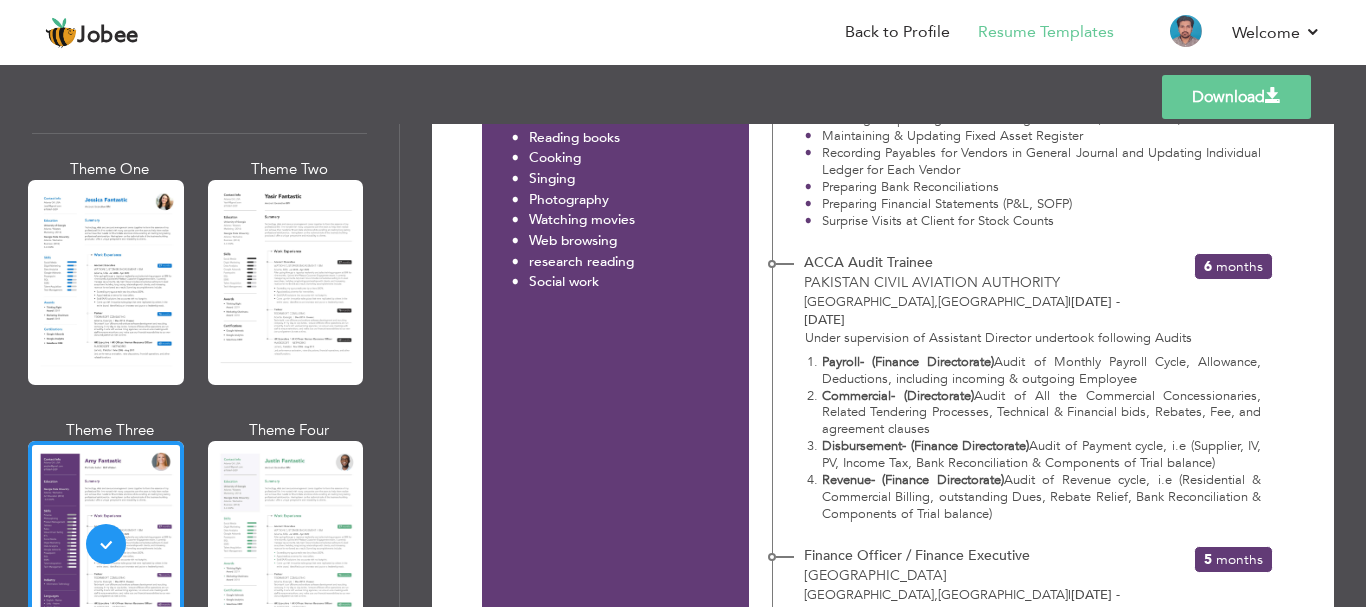 scroll, scrollTop: 1146, scrollLeft: 0, axis: vertical 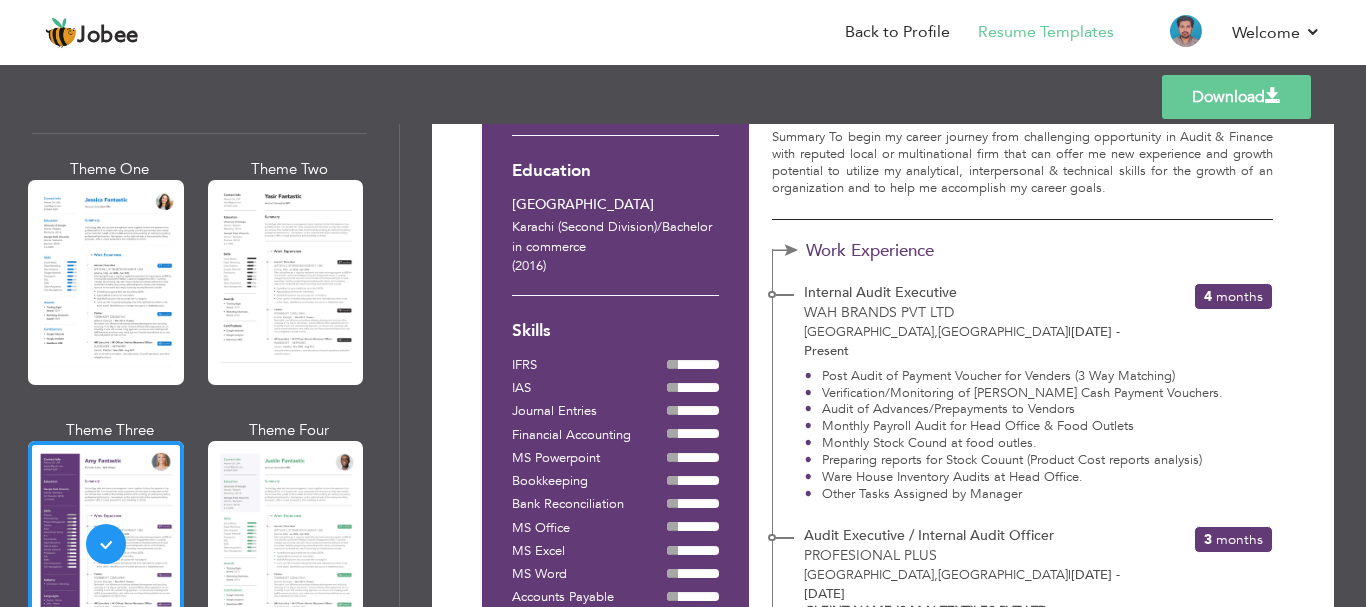drag, startPoint x: 1356, startPoint y: 201, endPoint x: 1354, endPoint y: 226, distance: 25.079872 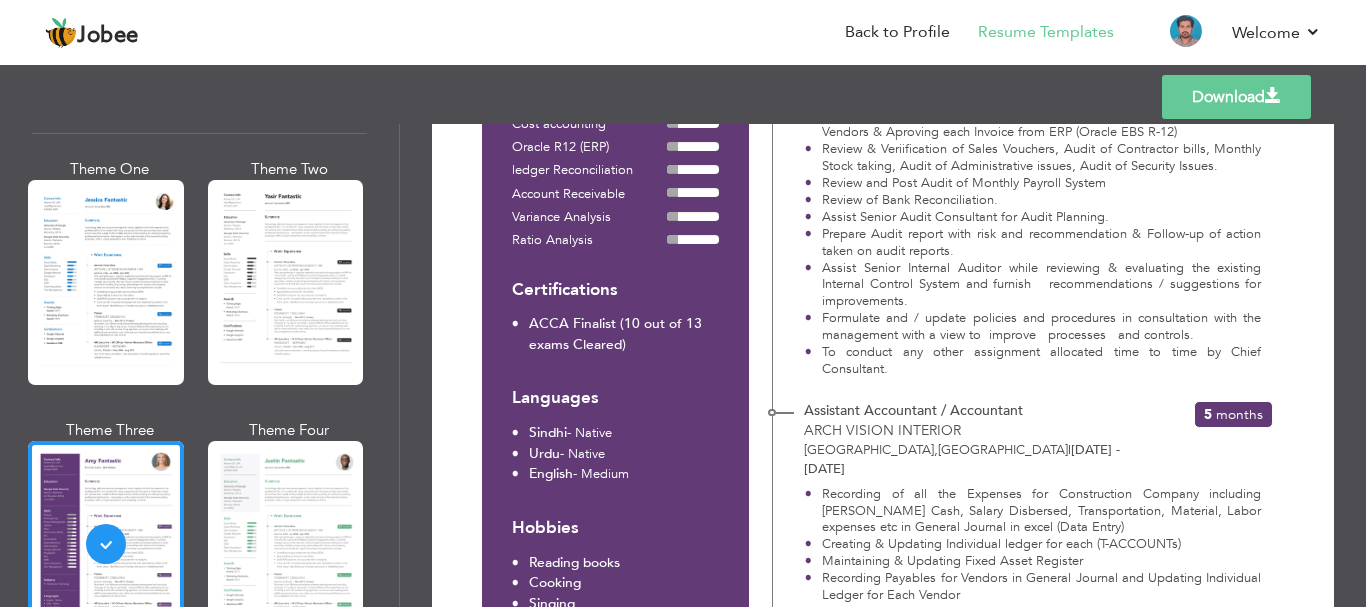 scroll, scrollTop: 738, scrollLeft: 0, axis: vertical 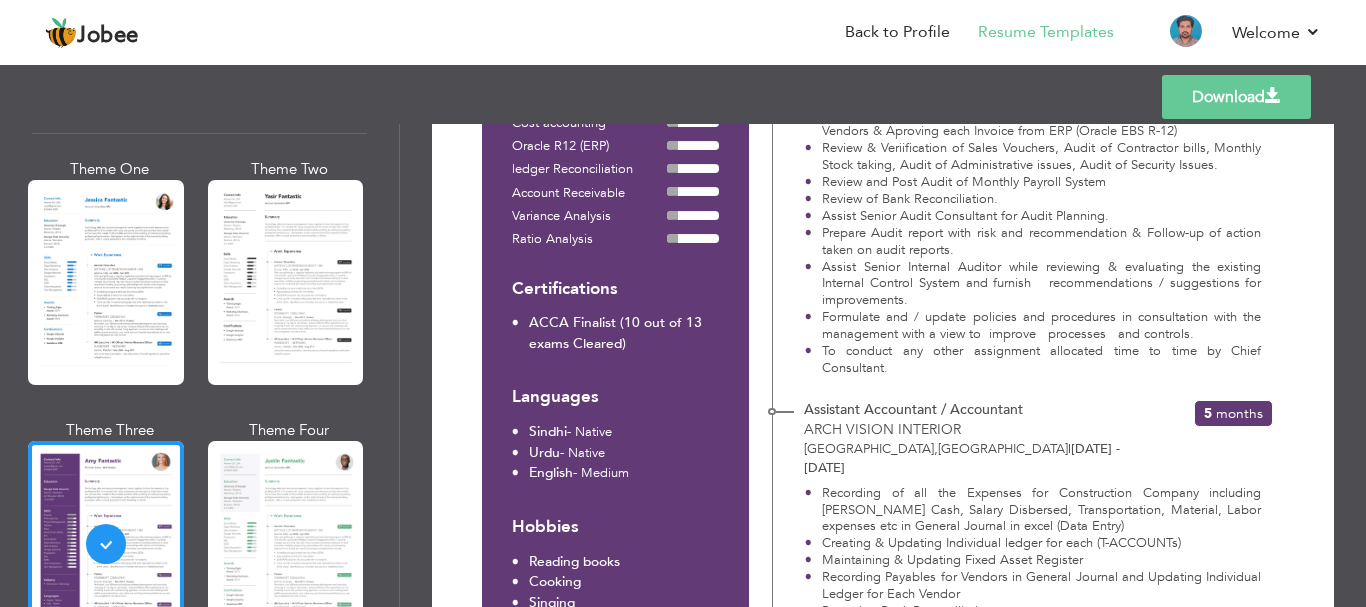 drag, startPoint x: 1350, startPoint y: 328, endPoint x: 1353, endPoint y: 338, distance: 10.440307 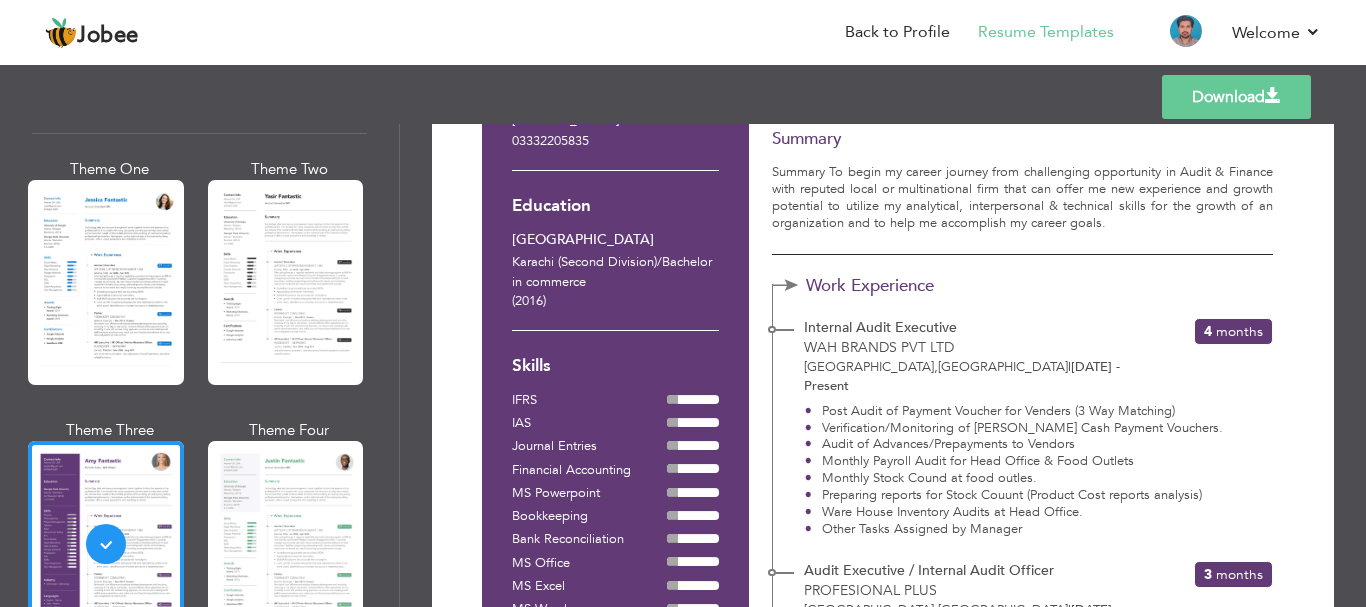 scroll, scrollTop: 0, scrollLeft: 0, axis: both 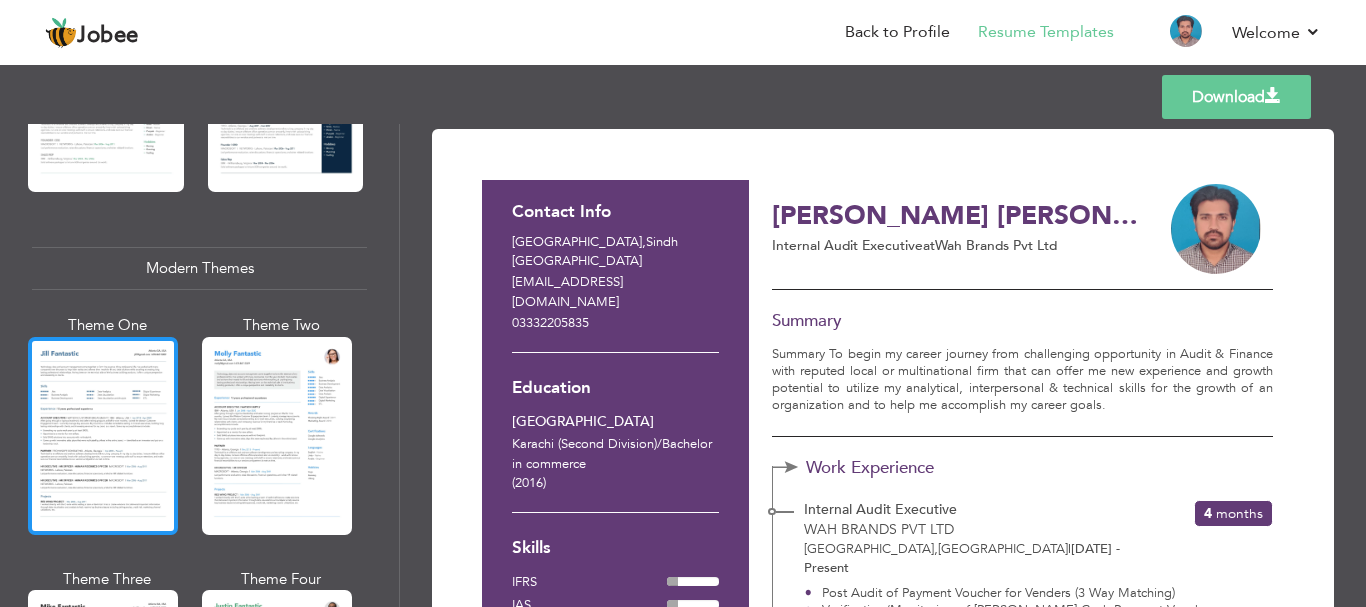 click at bounding box center (103, 436) 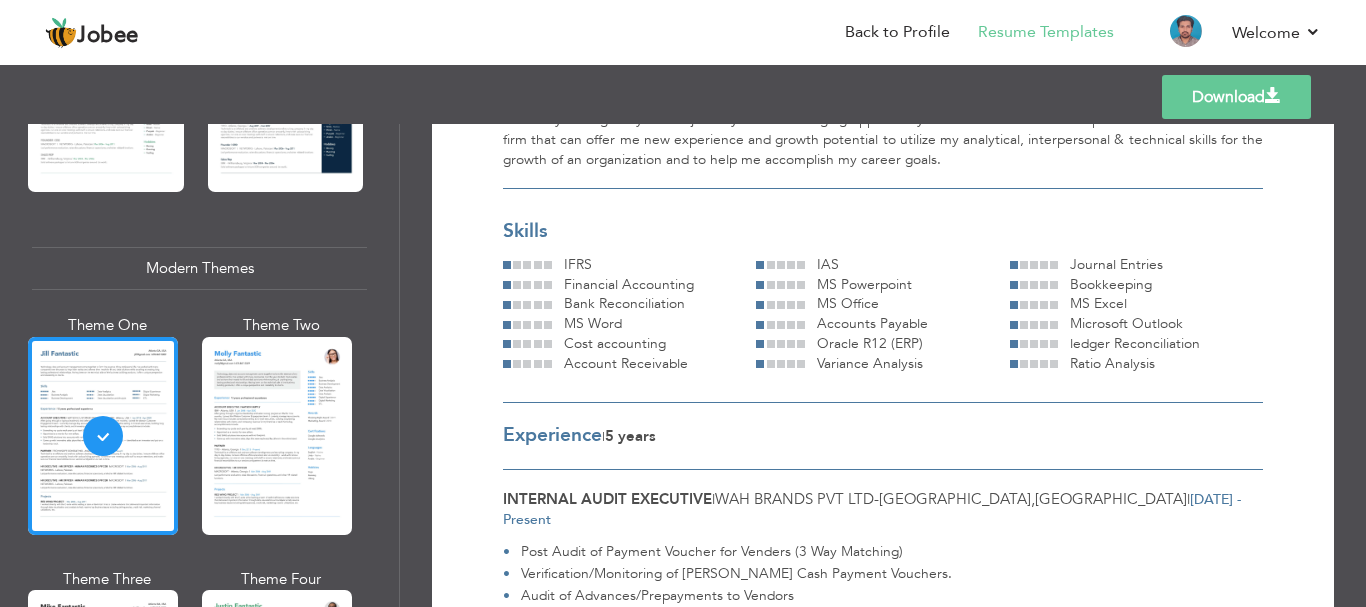 scroll, scrollTop: 0, scrollLeft: 0, axis: both 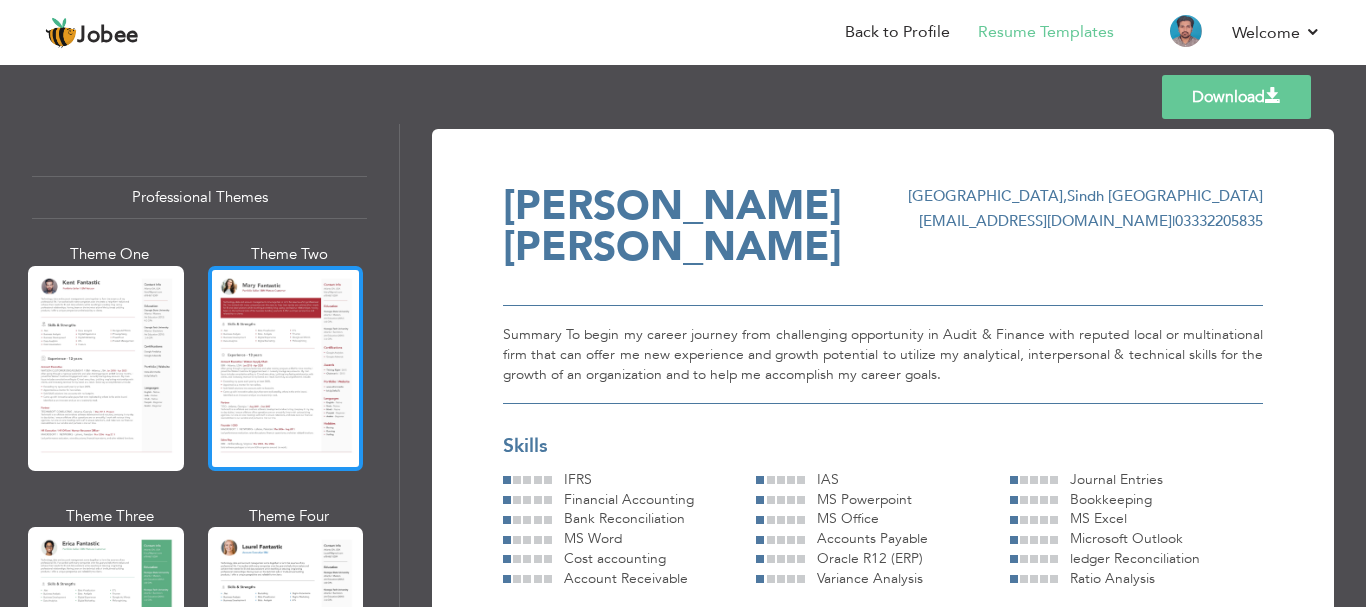 click at bounding box center (286, 368) 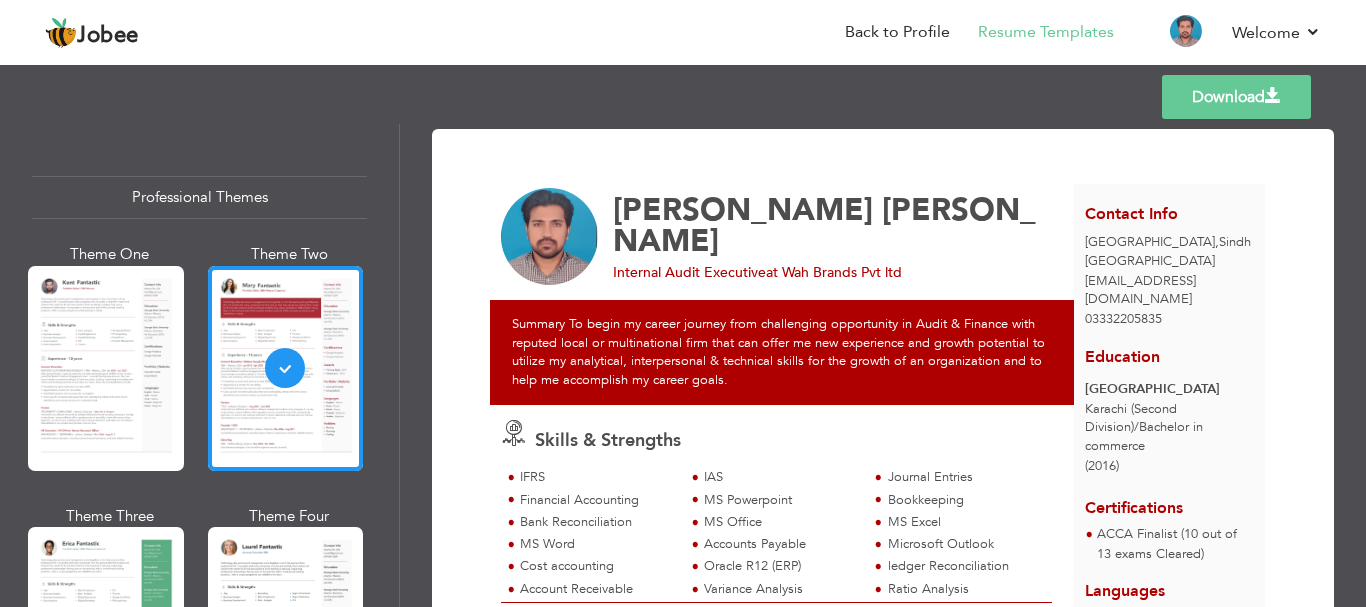 drag, startPoint x: 1358, startPoint y: 155, endPoint x: 1359, endPoint y: 215, distance: 60.00833 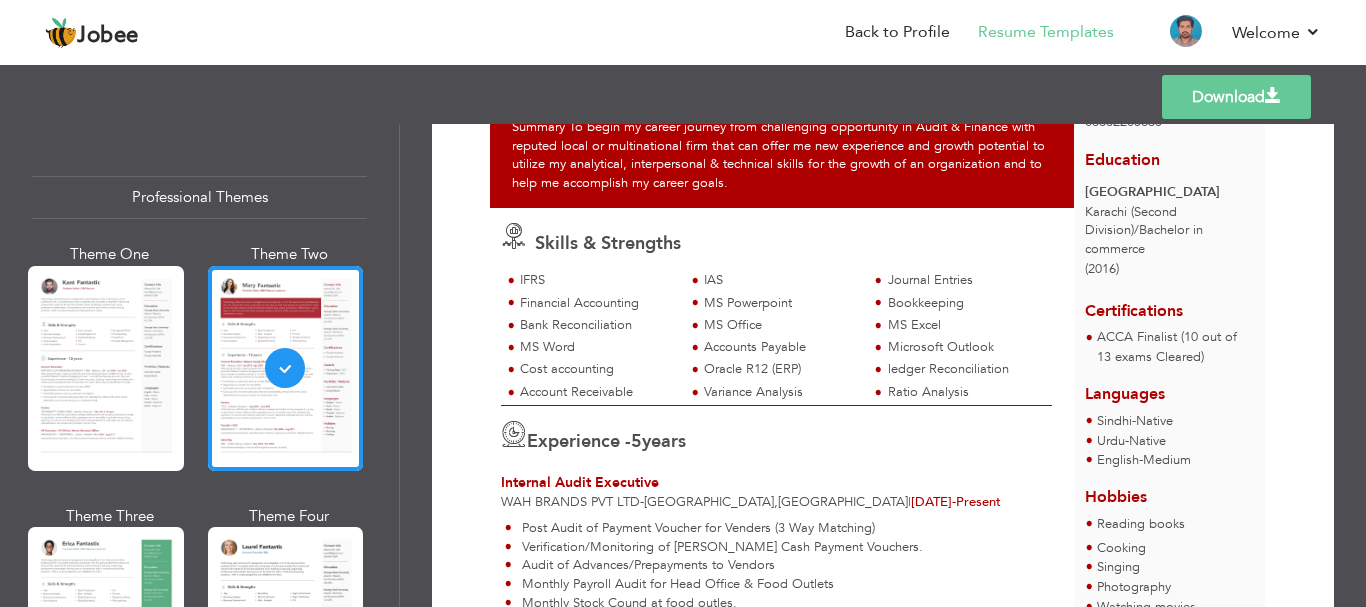 scroll, scrollTop: 0, scrollLeft: 0, axis: both 